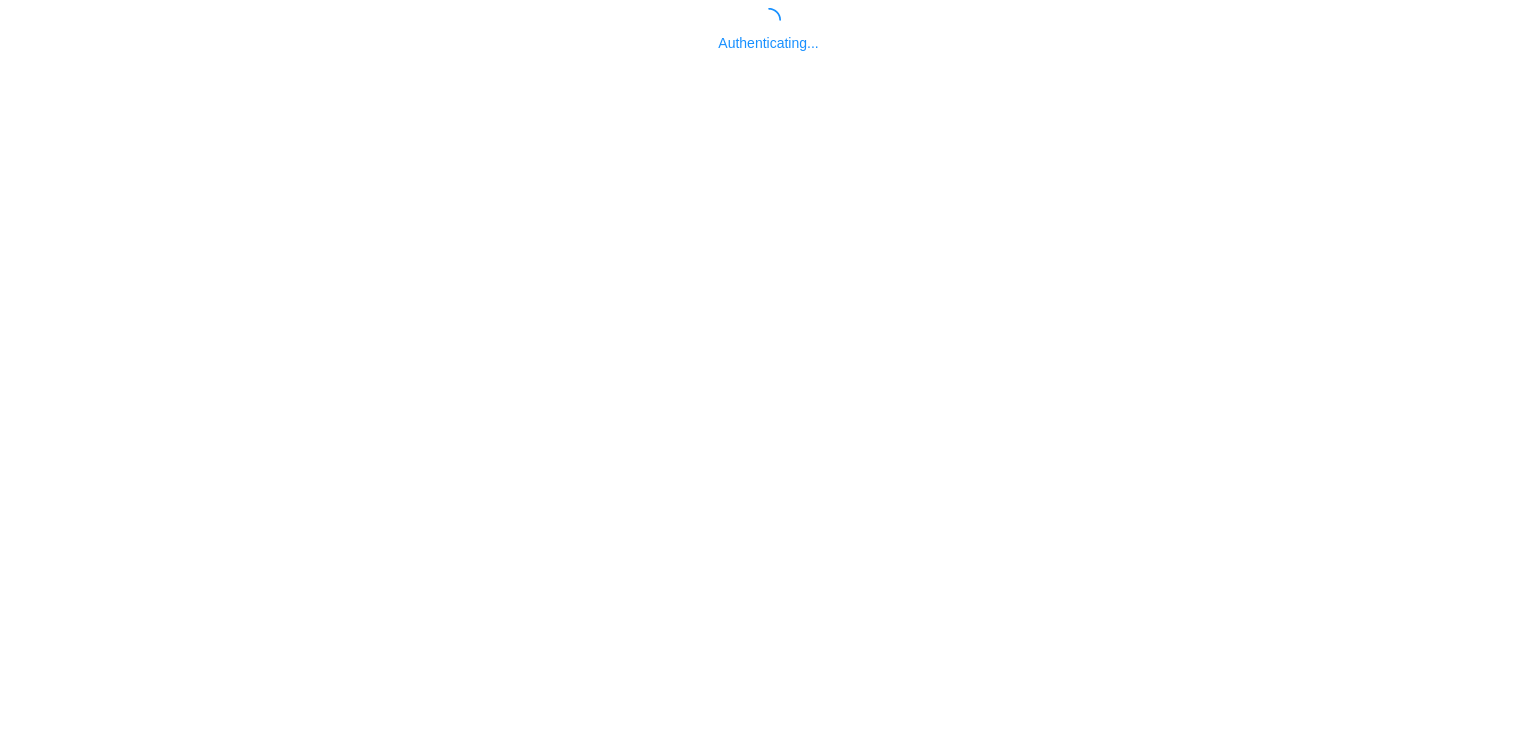scroll, scrollTop: 0, scrollLeft: 0, axis: both 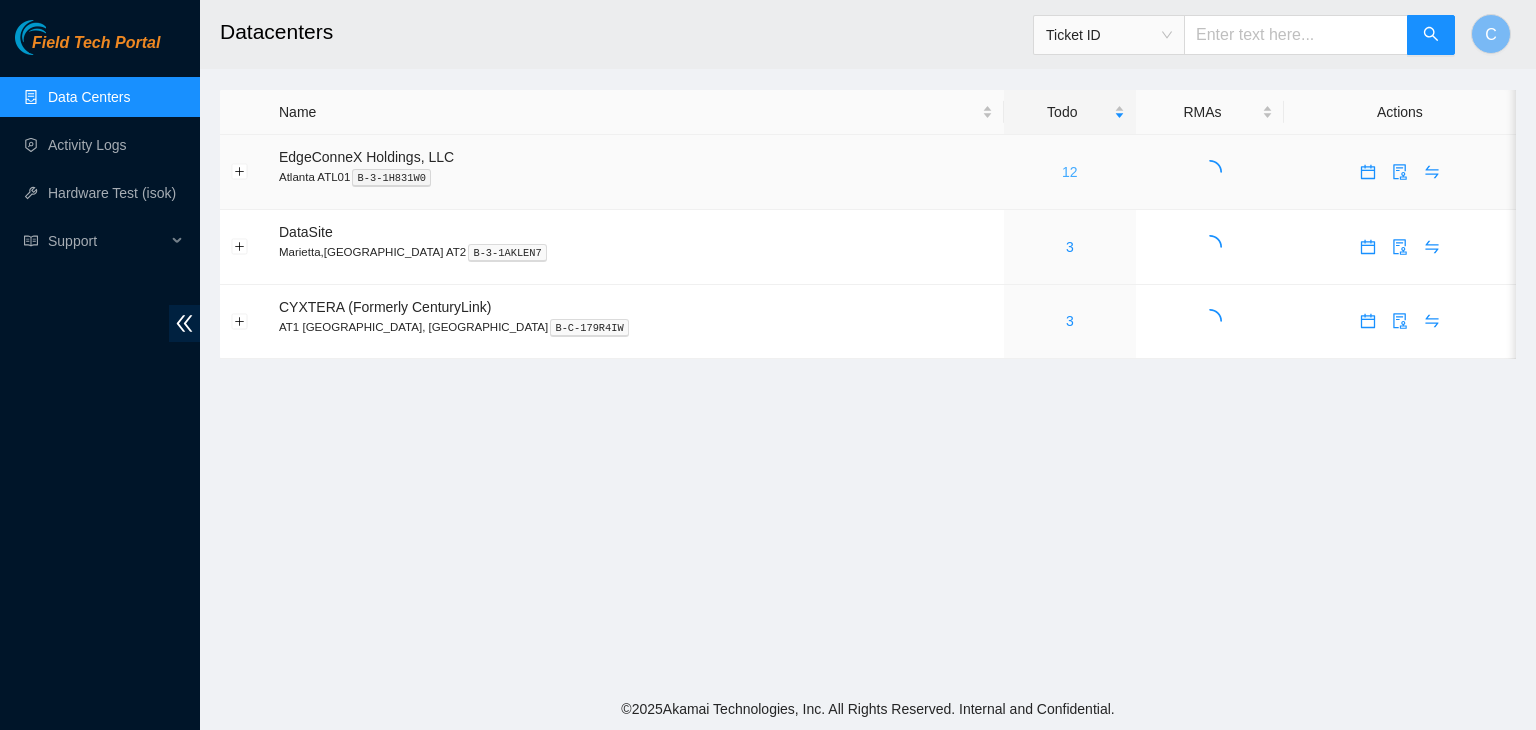 click on "12" at bounding box center (1070, 172) 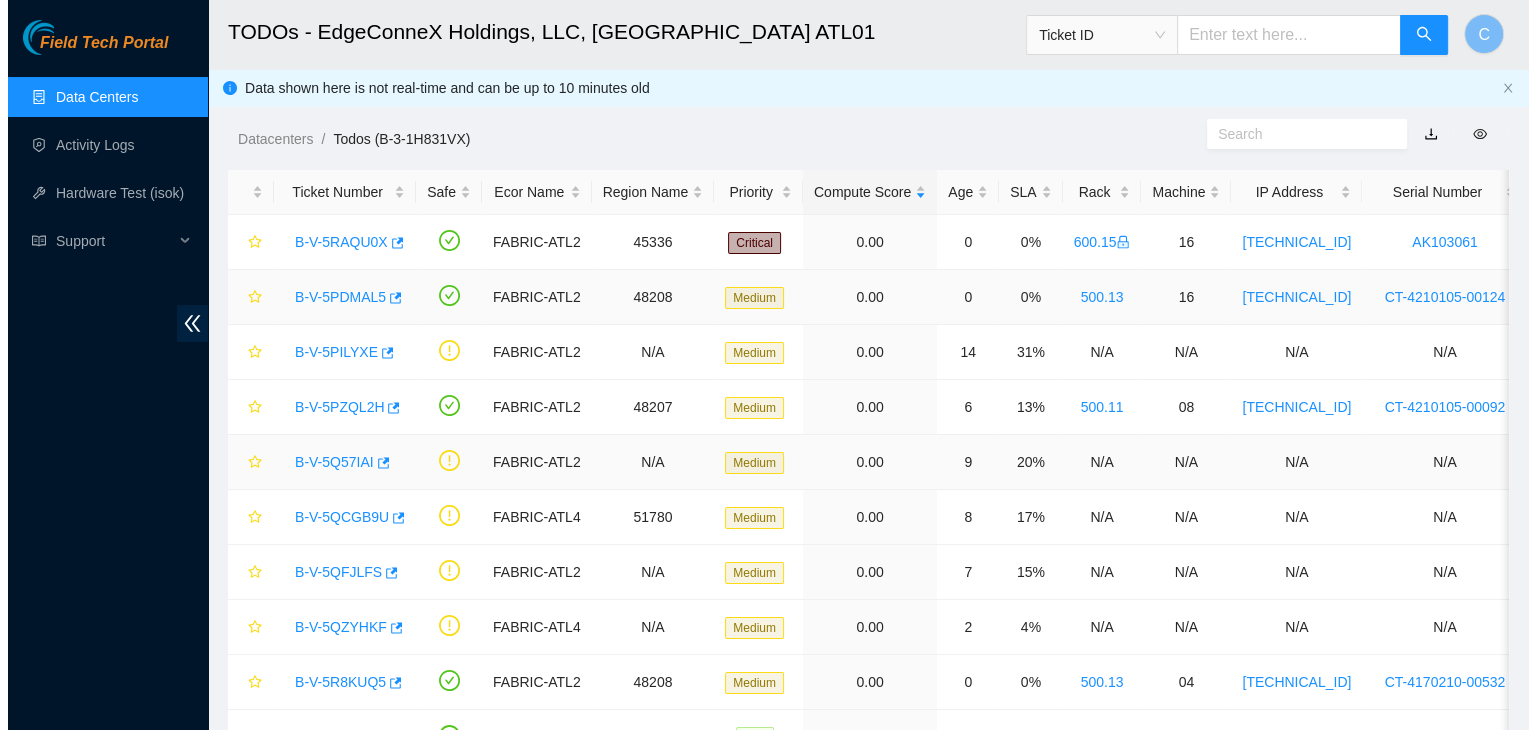 scroll, scrollTop: 165, scrollLeft: 0, axis: vertical 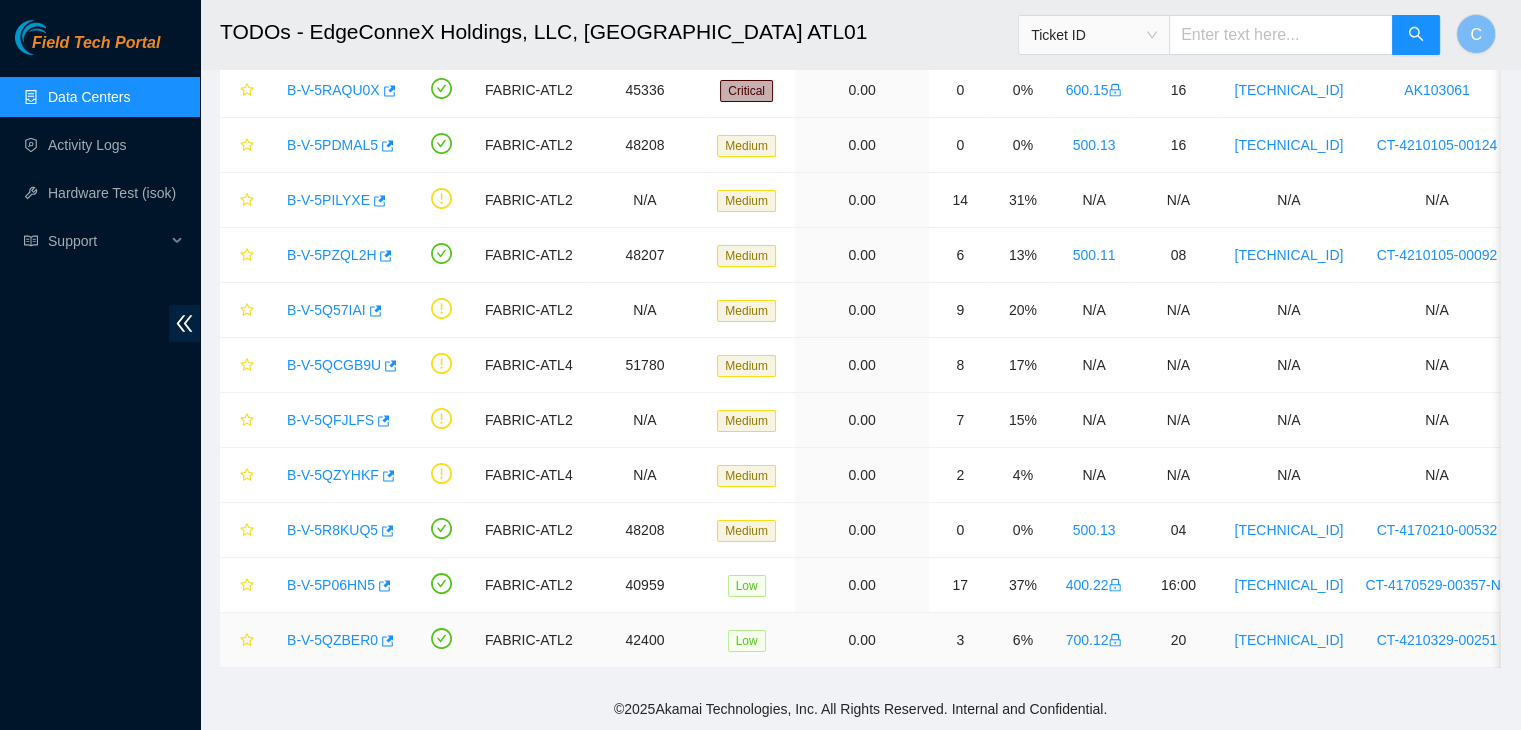 click on "B-V-5QZBER0" at bounding box center [332, 640] 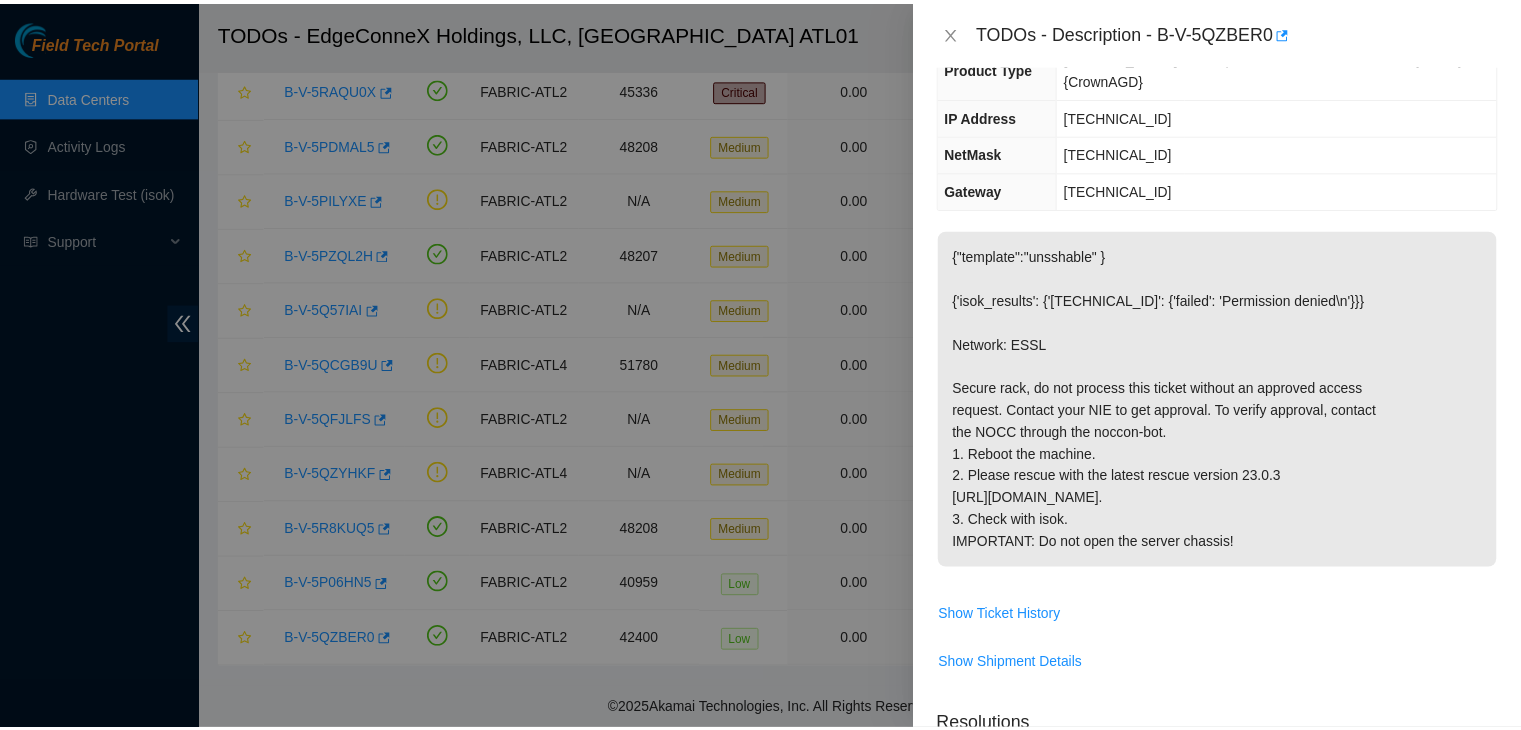 scroll, scrollTop: 0, scrollLeft: 0, axis: both 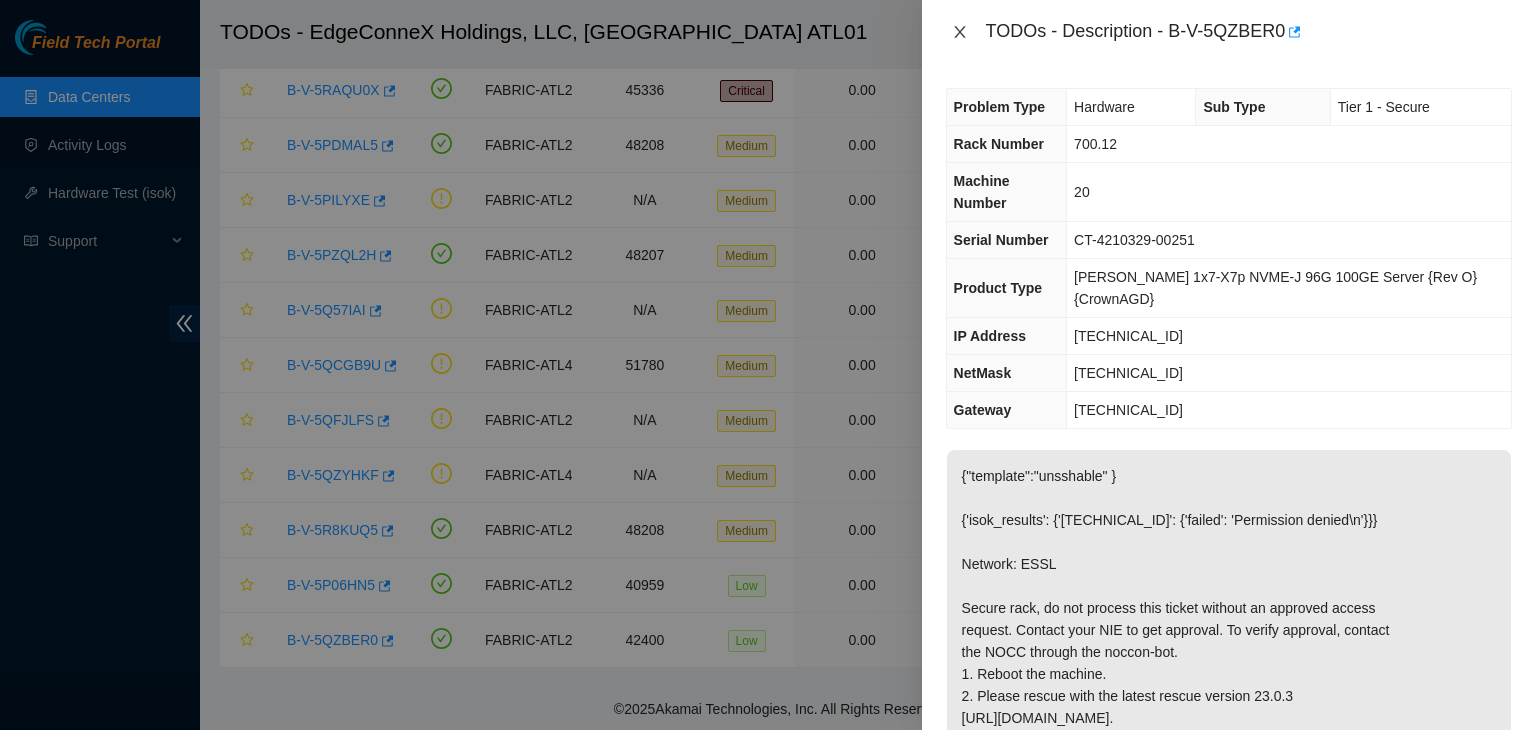 click 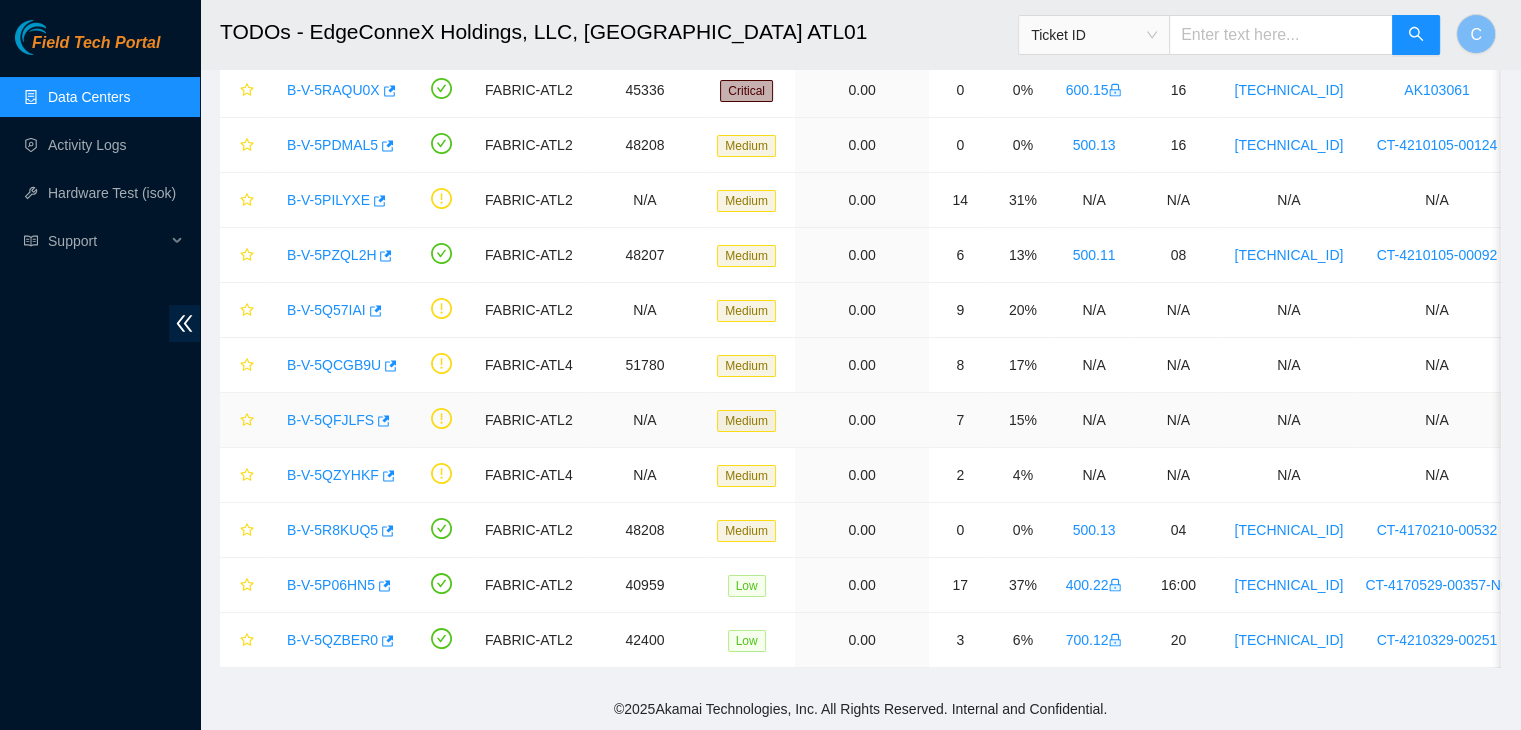 scroll, scrollTop: 0, scrollLeft: 40, axis: horizontal 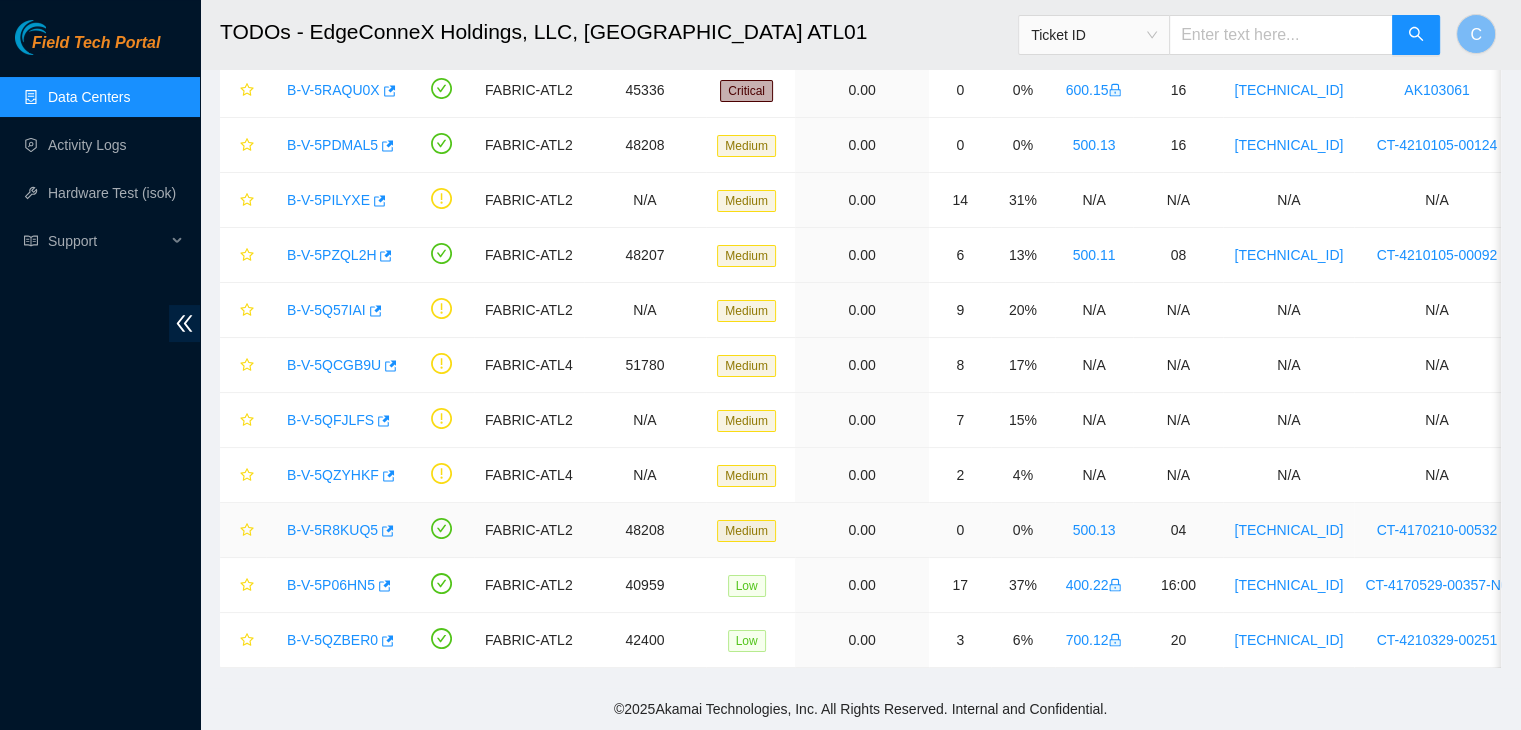 click on "B-V-5R8KUQ5" at bounding box center (332, 530) 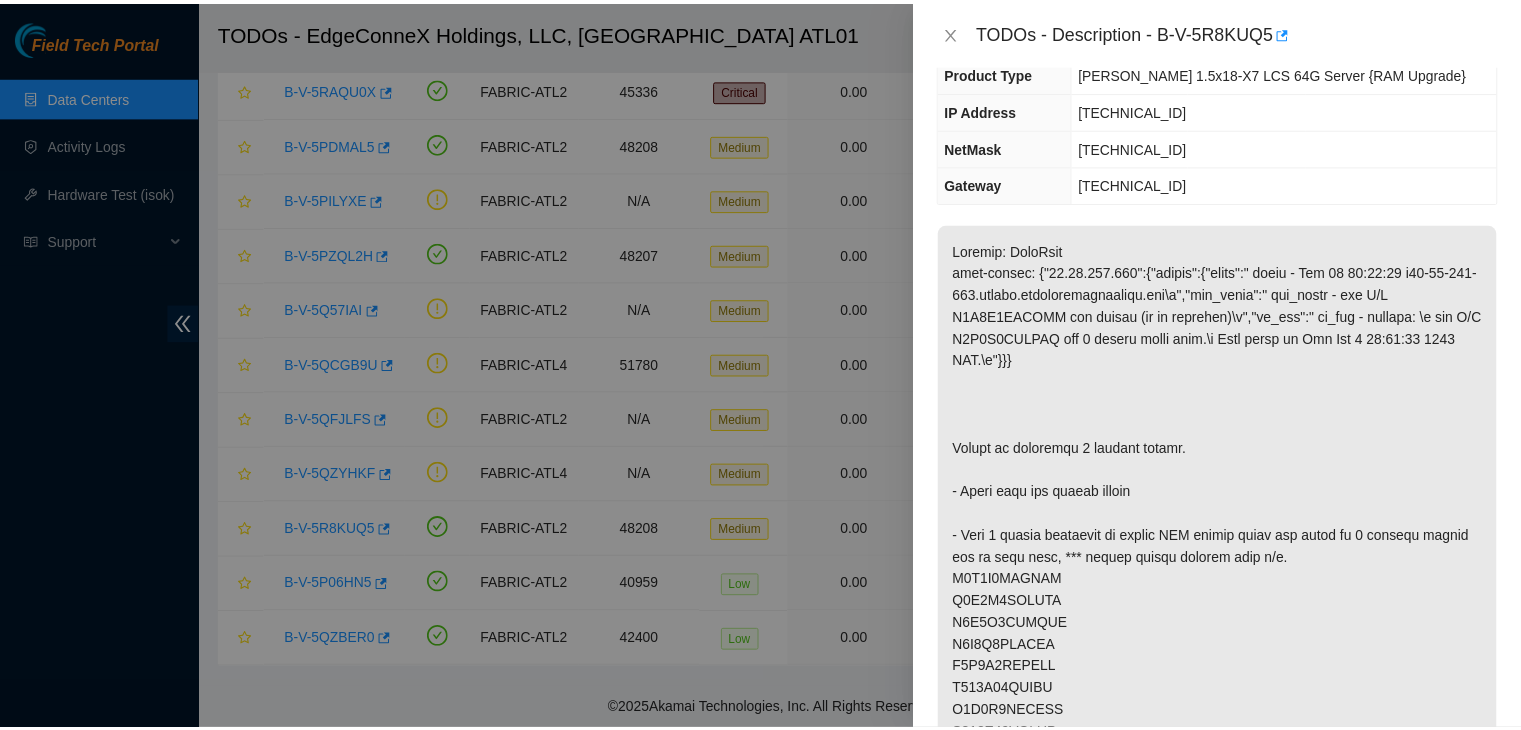 scroll, scrollTop: 0, scrollLeft: 0, axis: both 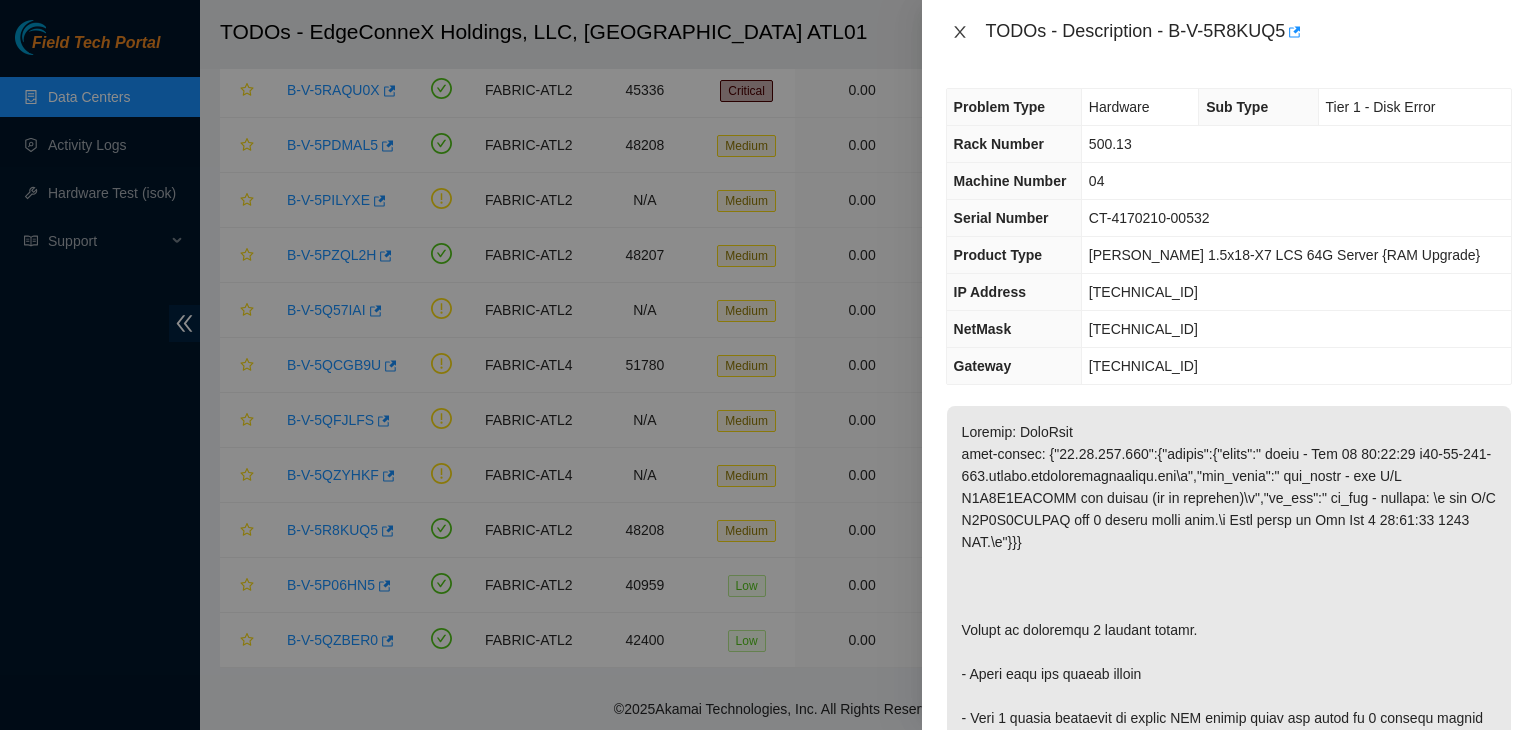 click 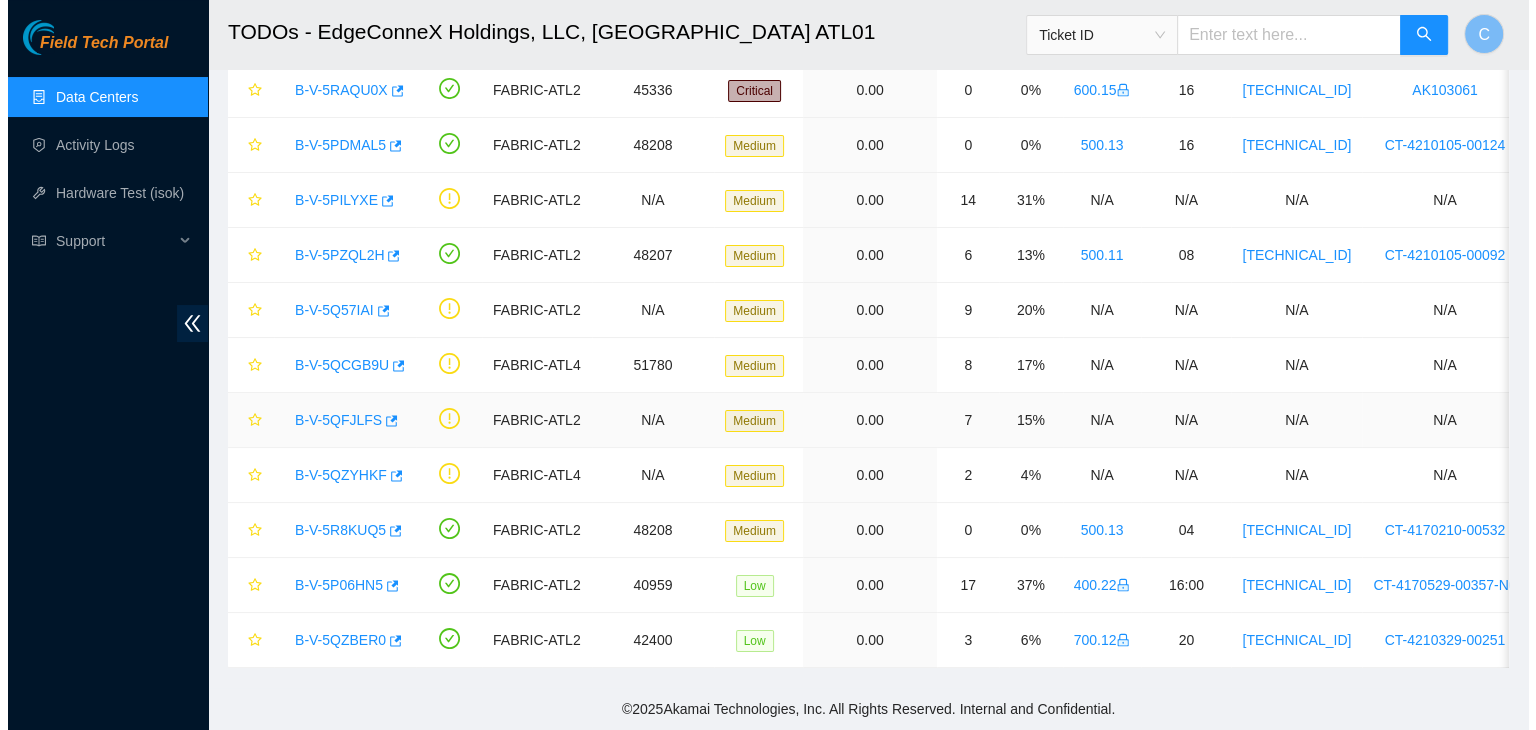 scroll, scrollTop: 0, scrollLeft: 0, axis: both 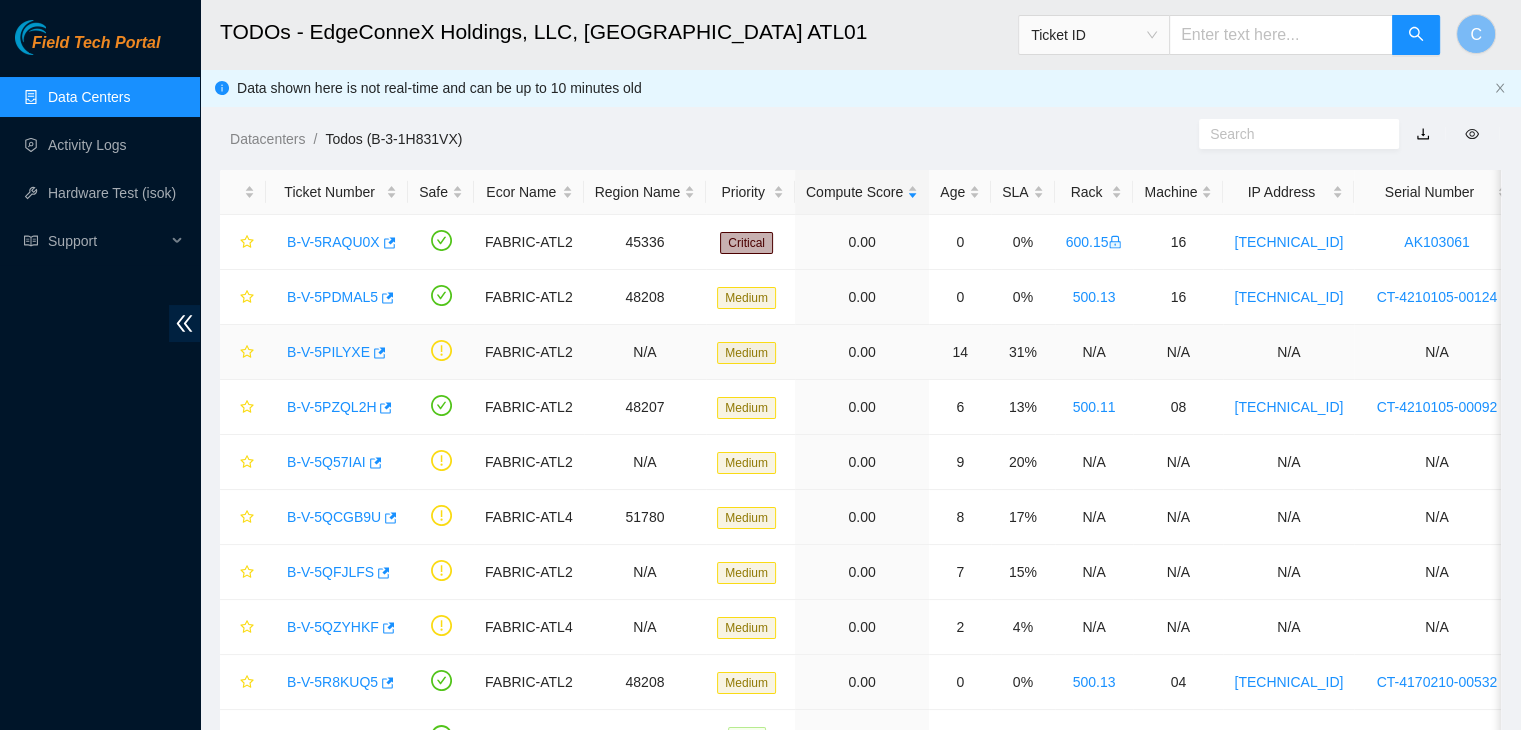 click on "B-V-5PILYXE" at bounding box center [337, 352] 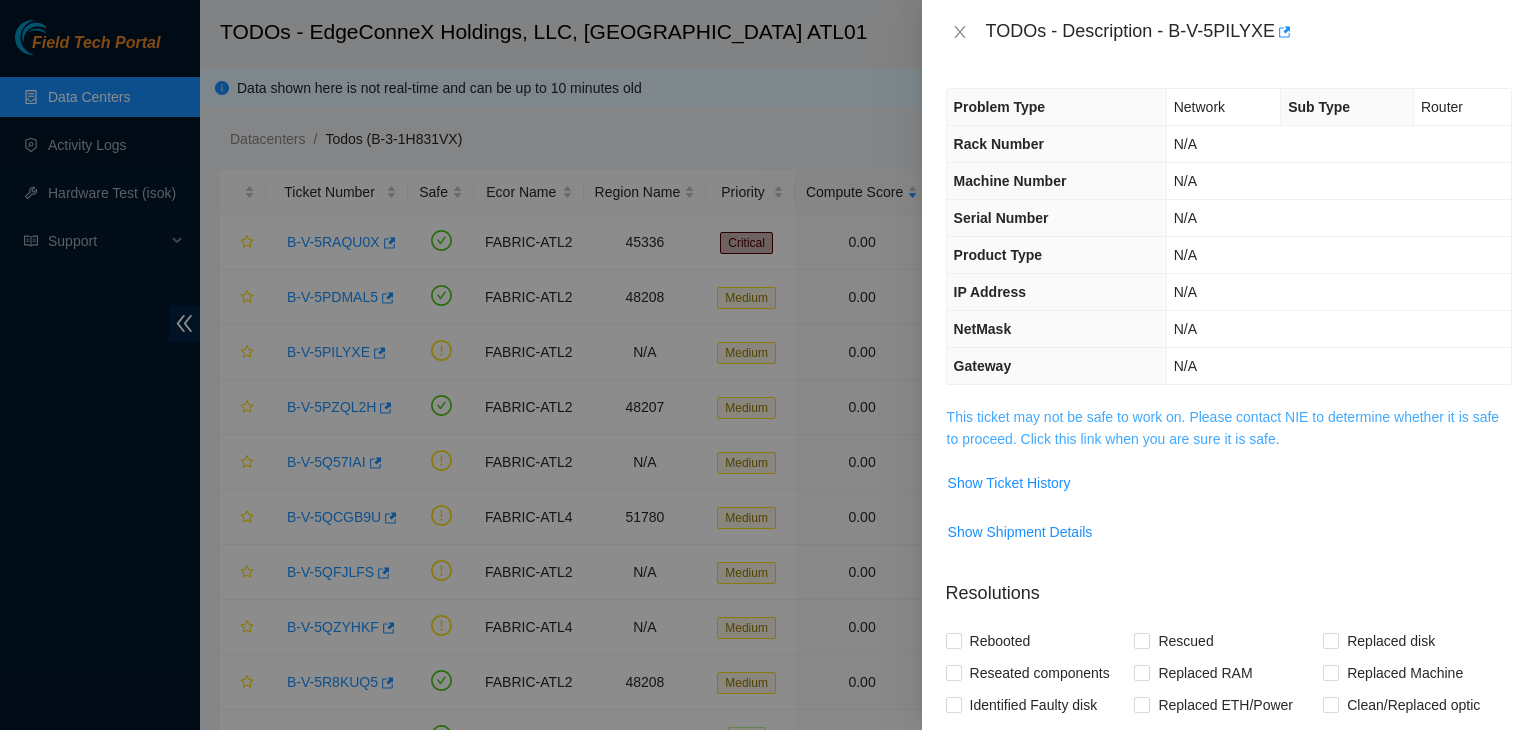 click on "This ticket may not be safe to work on. Please contact NIE to determine whether it is safe to proceed. Click this link when you are sure it is safe." at bounding box center (1223, 428) 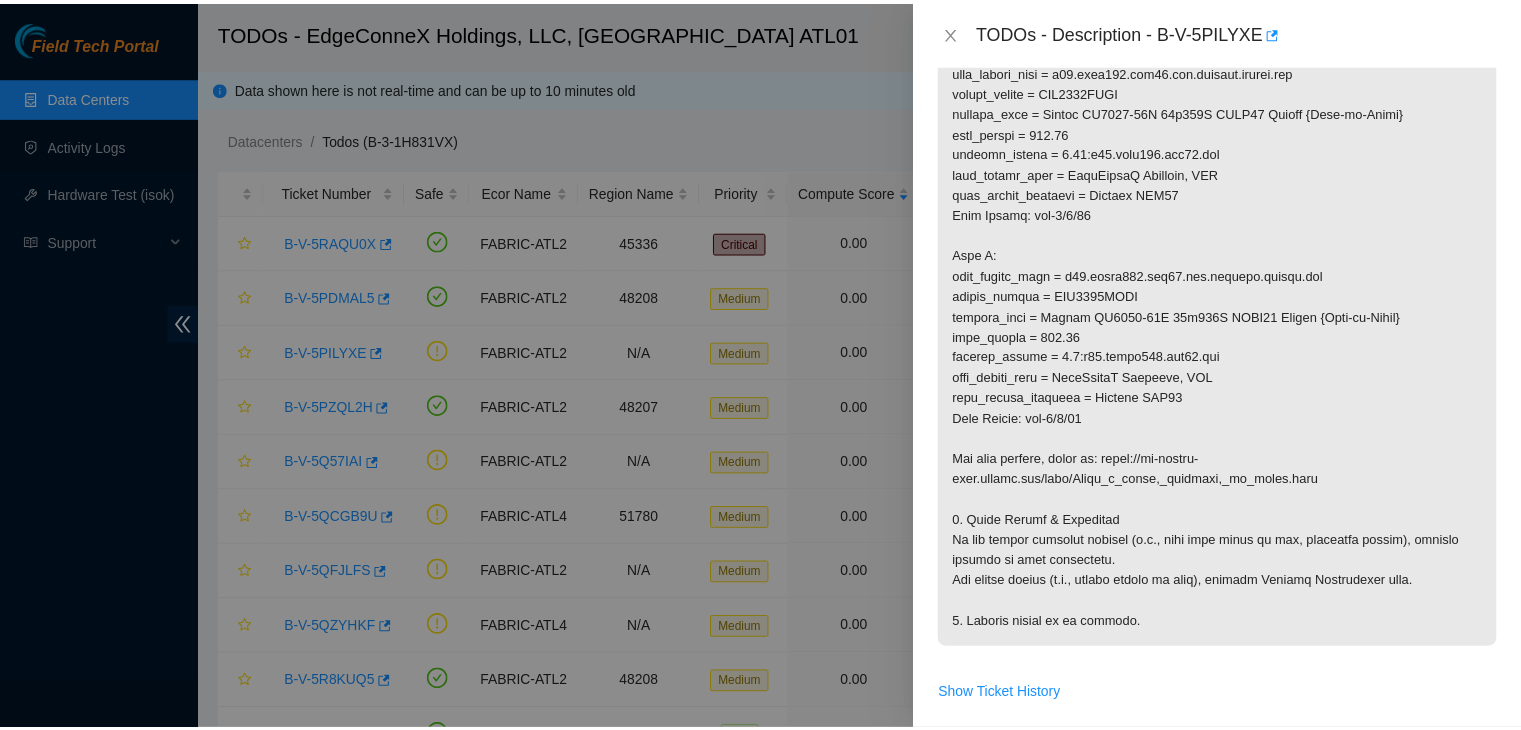 scroll, scrollTop: 483, scrollLeft: 0, axis: vertical 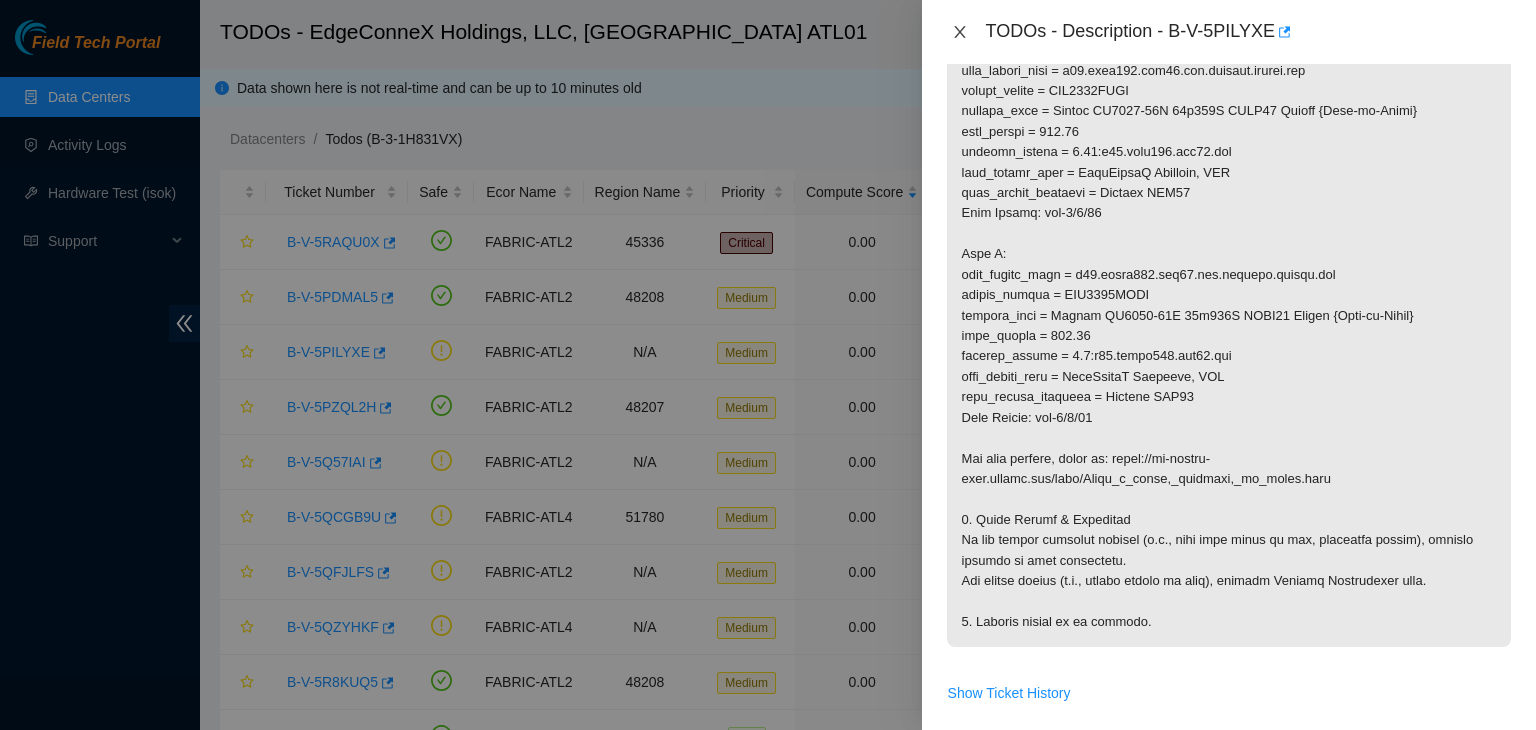 click at bounding box center (960, 32) 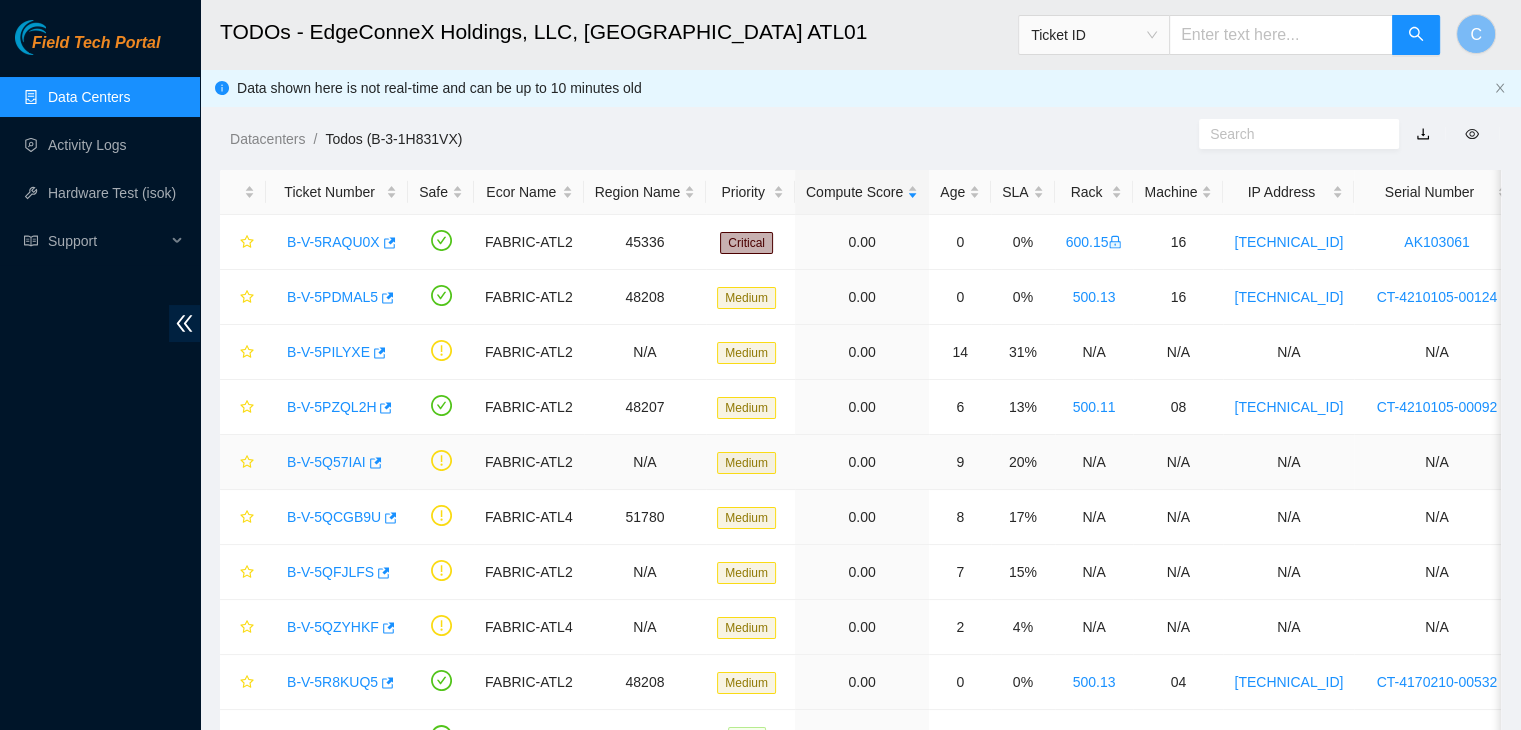 click on "B-V-5Q57IAI" at bounding box center (326, 462) 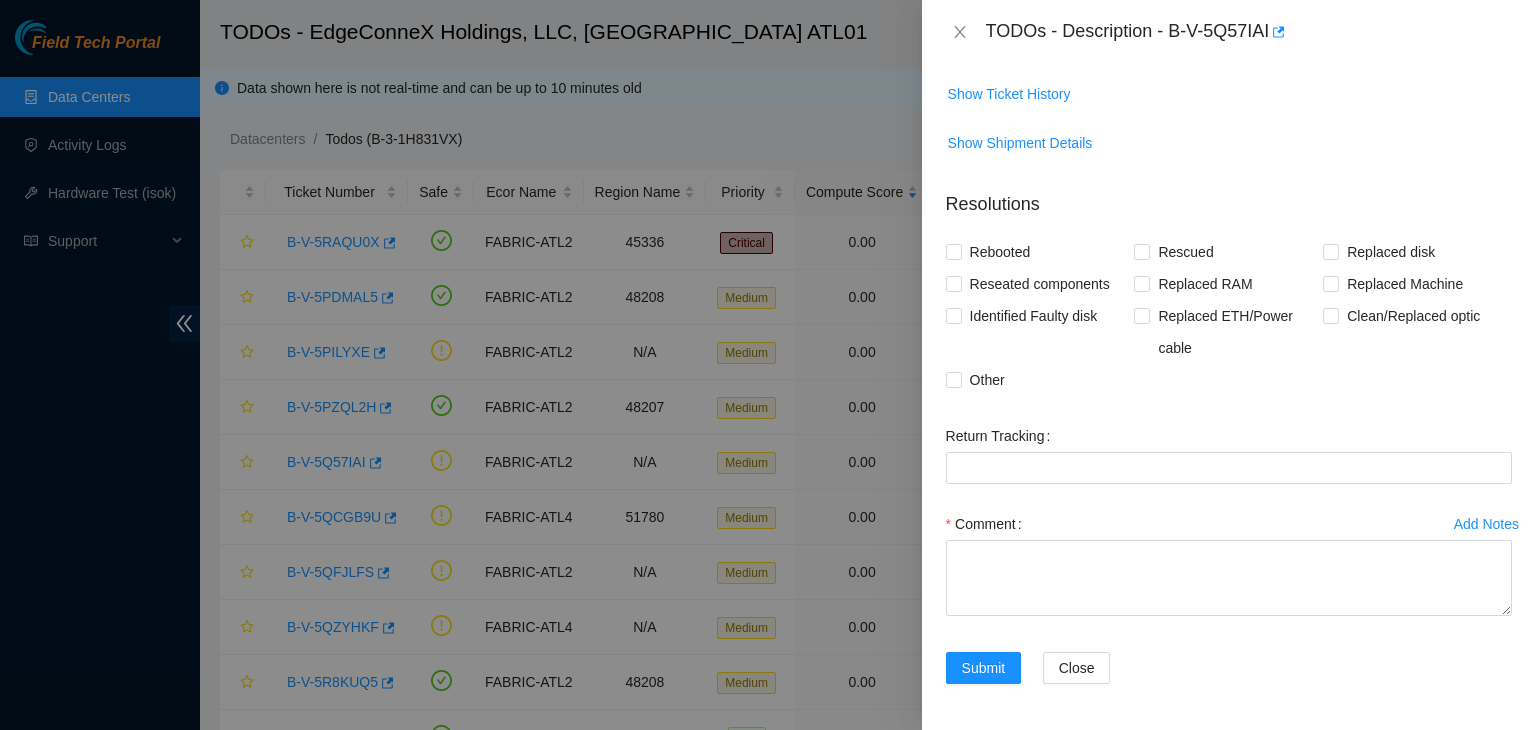 scroll, scrollTop: 132, scrollLeft: 0, axis: vertical 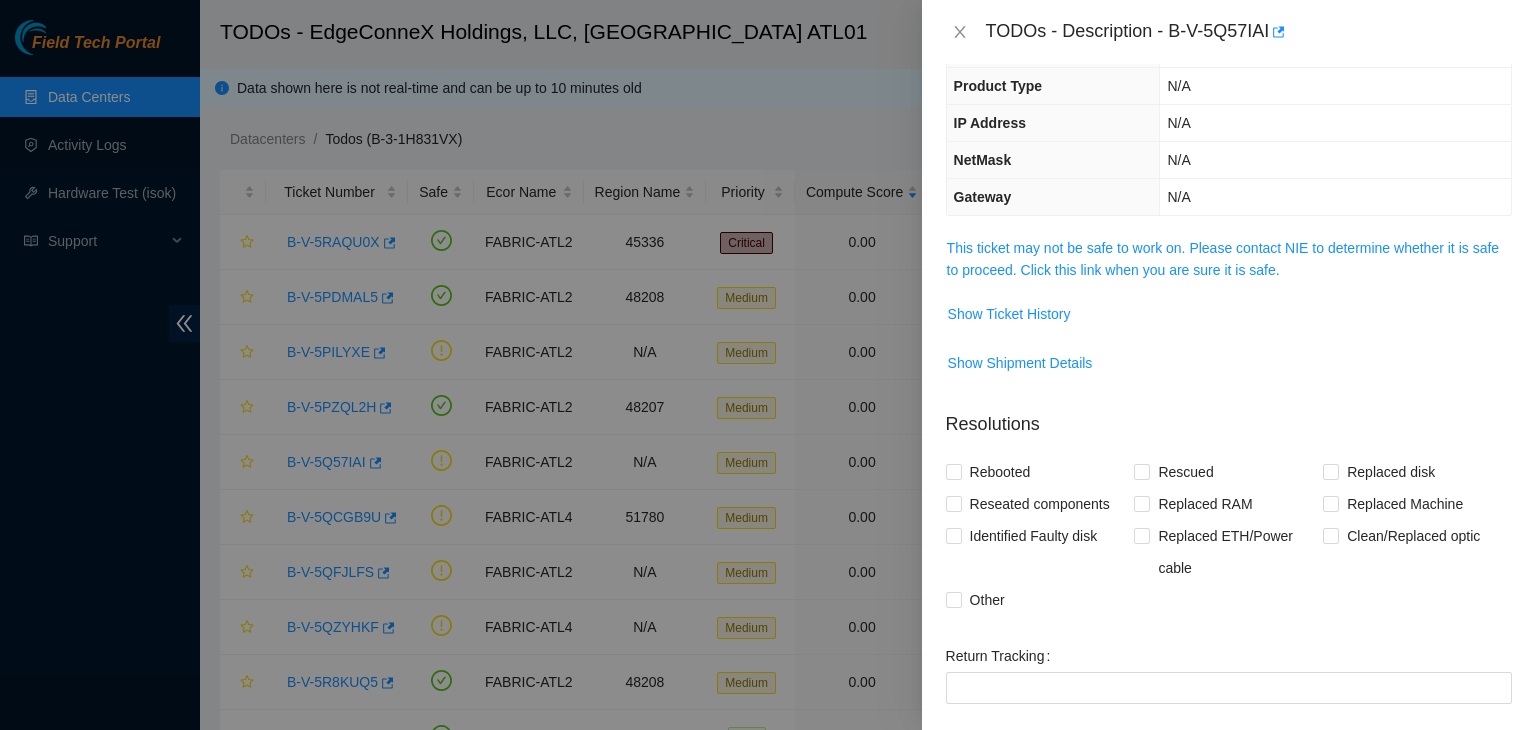 click on "This ticket may not be safe to work on. Please contact NIE to determine whether it is safe to proceed. Click this link when you are sure it is safe." at bounding box center [1229, 266] 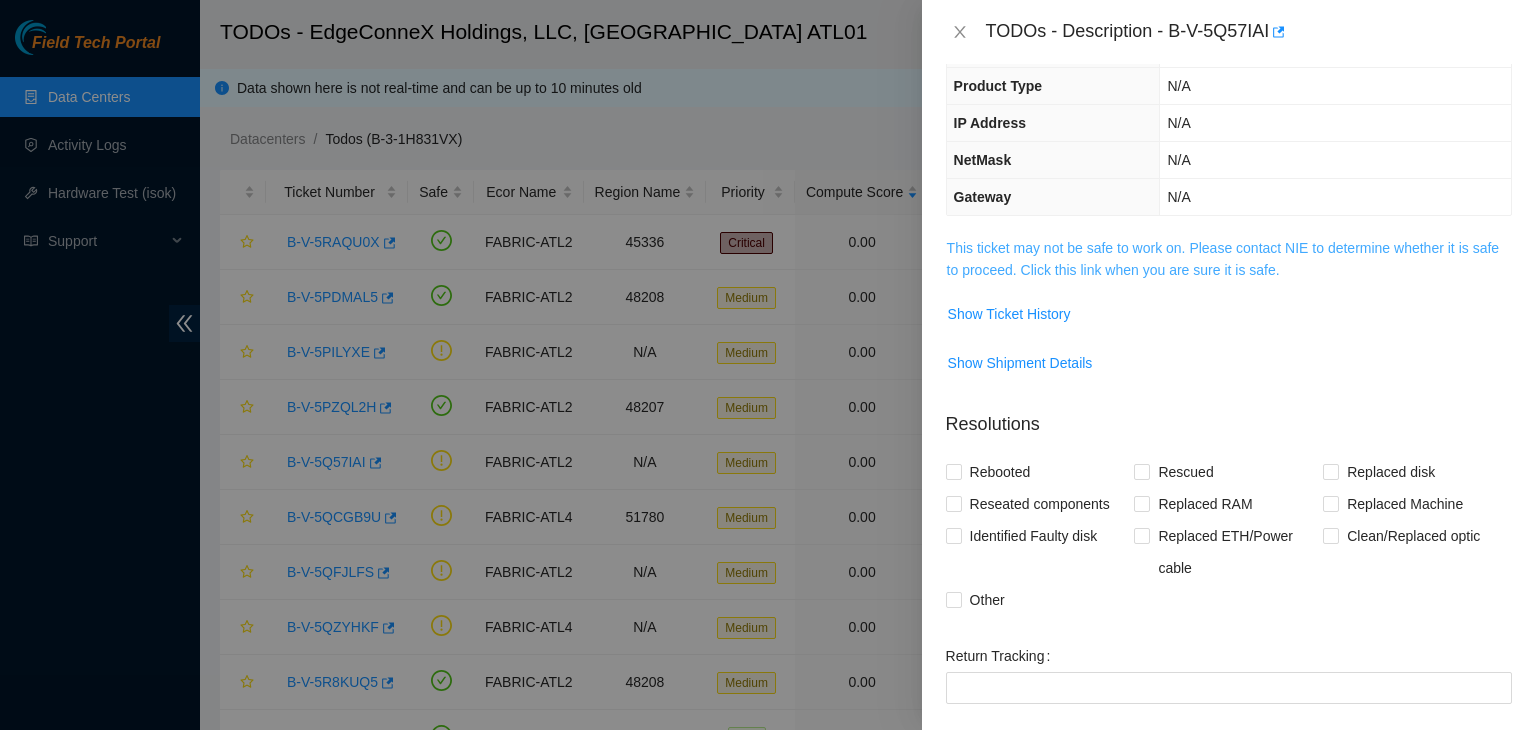 click on "This ticket may not be safe to work on. Please contact NIE to determine whether it is safe to proceed. Click this link when you are sure it is safe." at bounding box center (1223, 259) 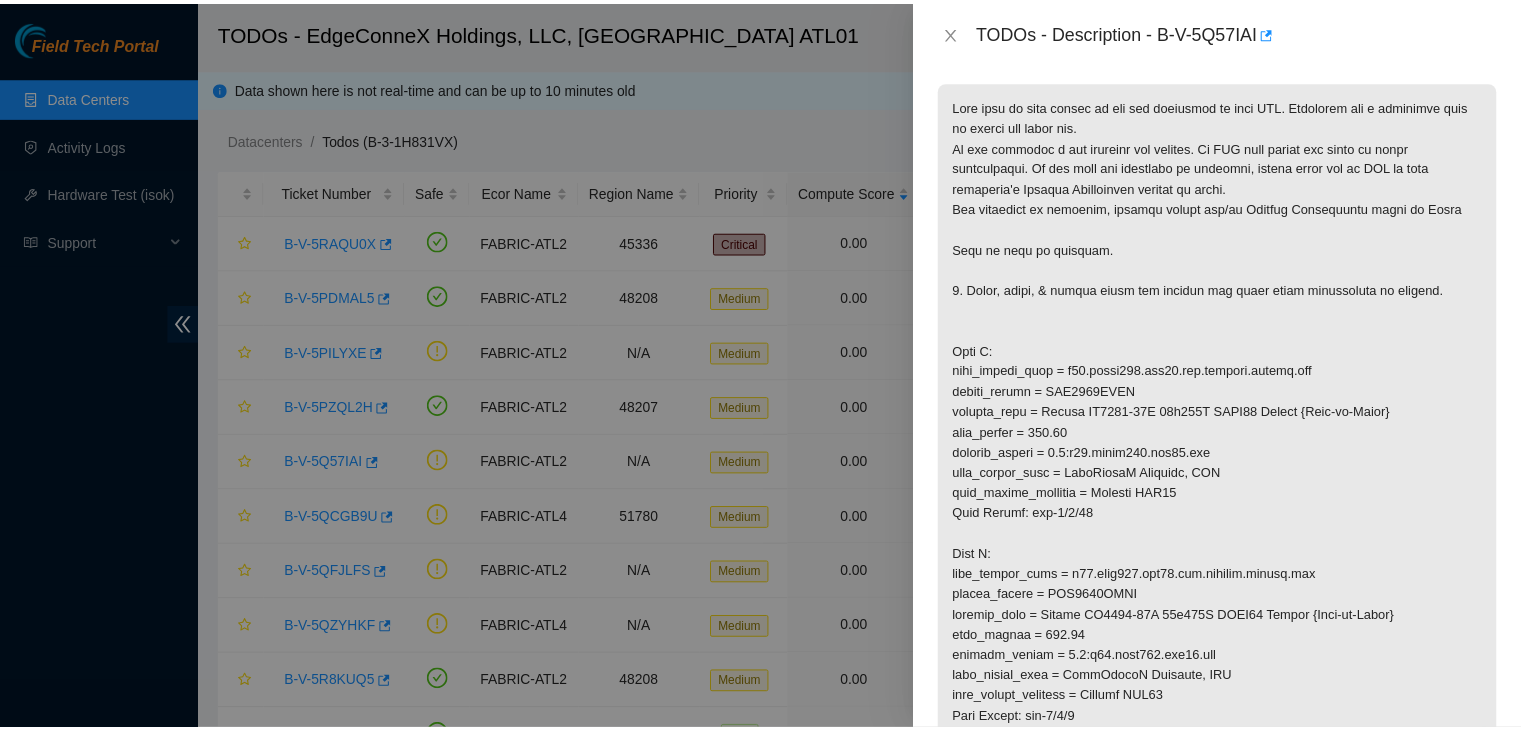 scroll, scrollTop: 344, scrollLeft: 0, axis: vertical 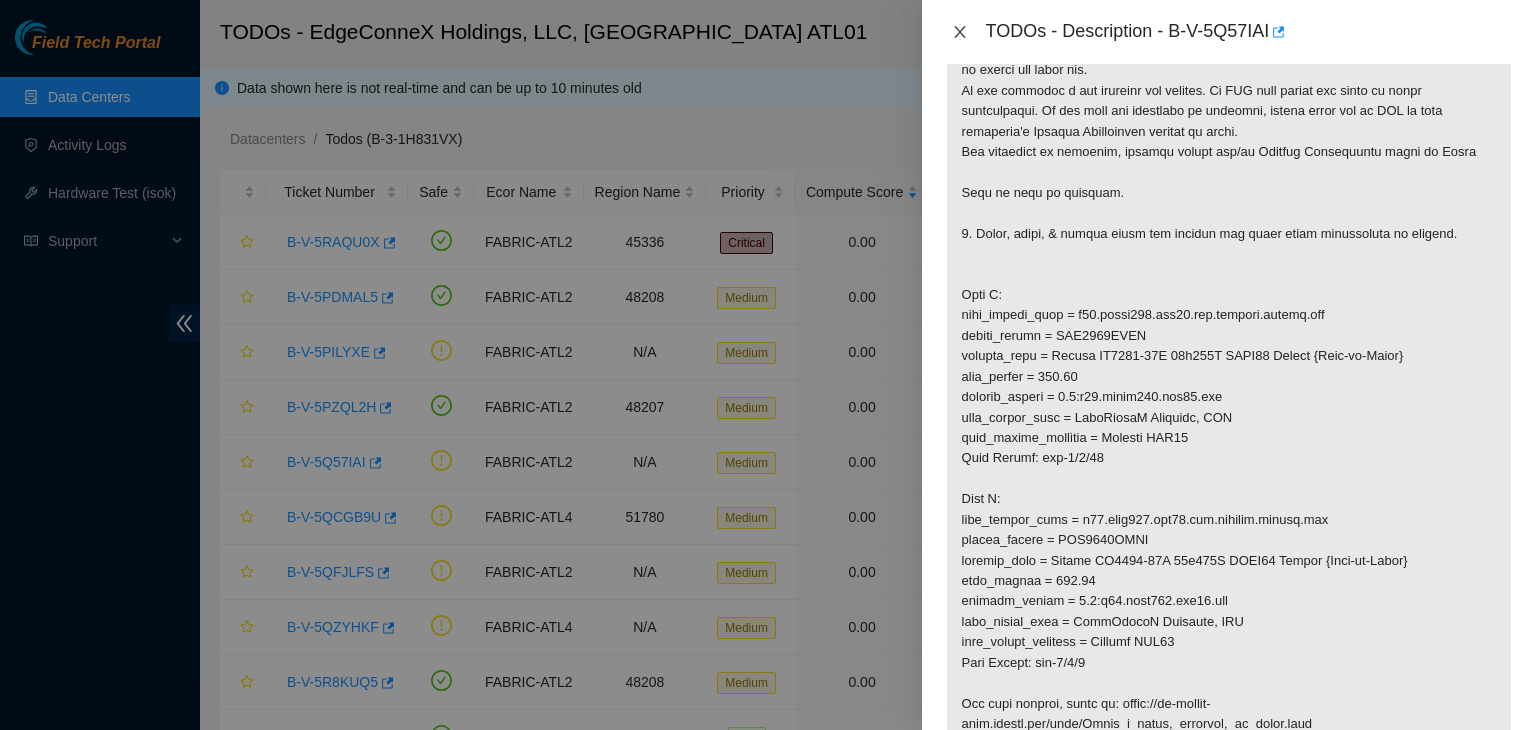 click 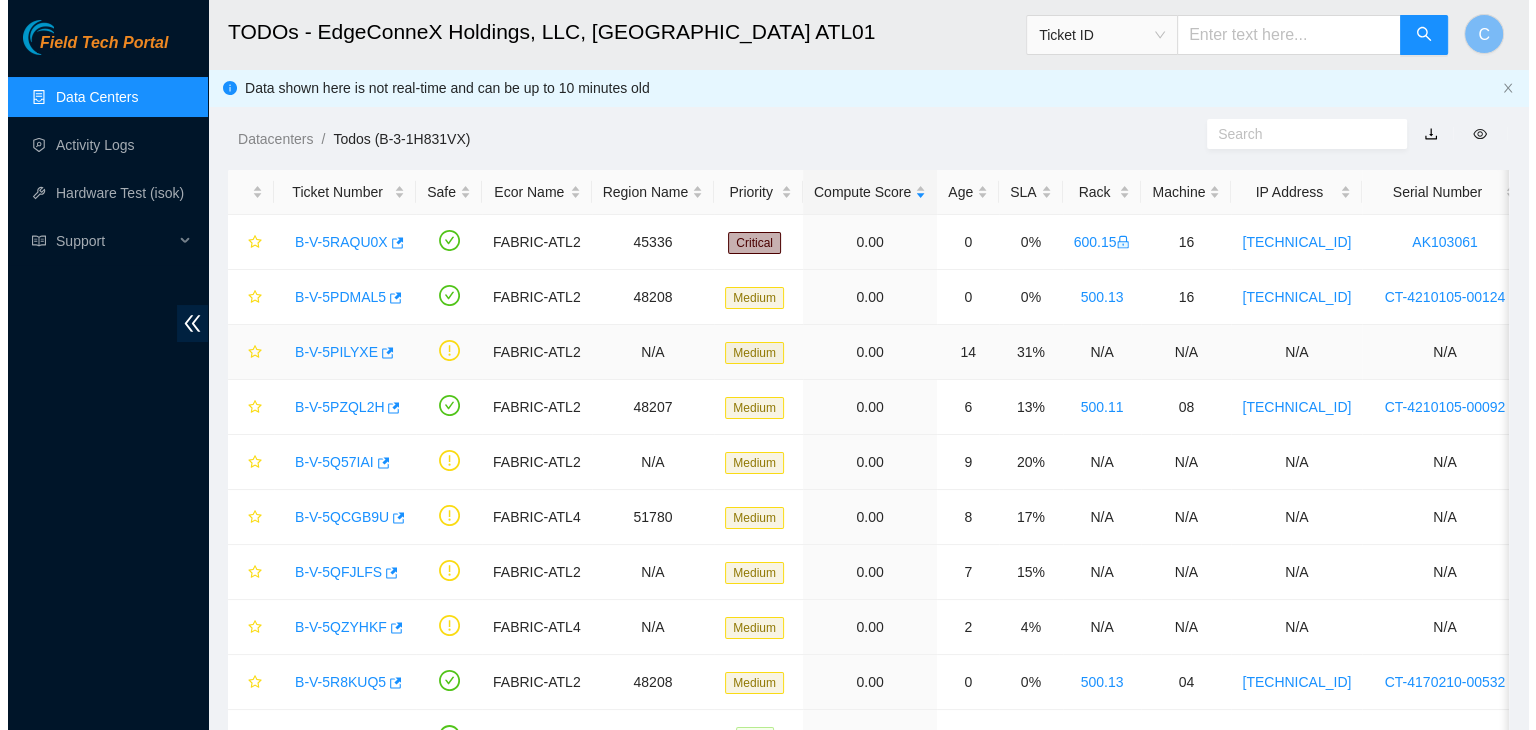 scroll, scrollTop: 411, scrollLeft: 0, axis: vertical 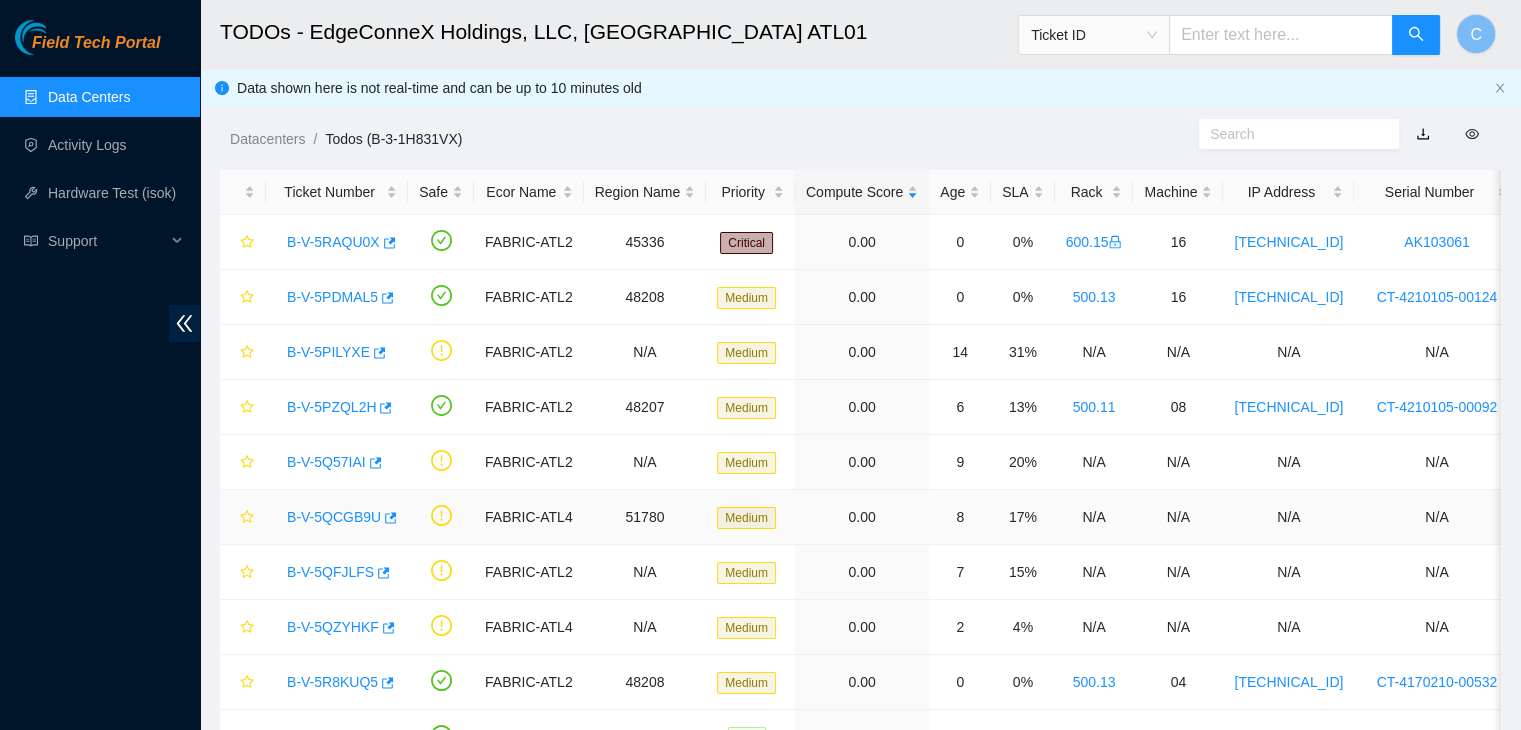 click on "B-V-5QCGB9U" at bounding box center [334, 517] 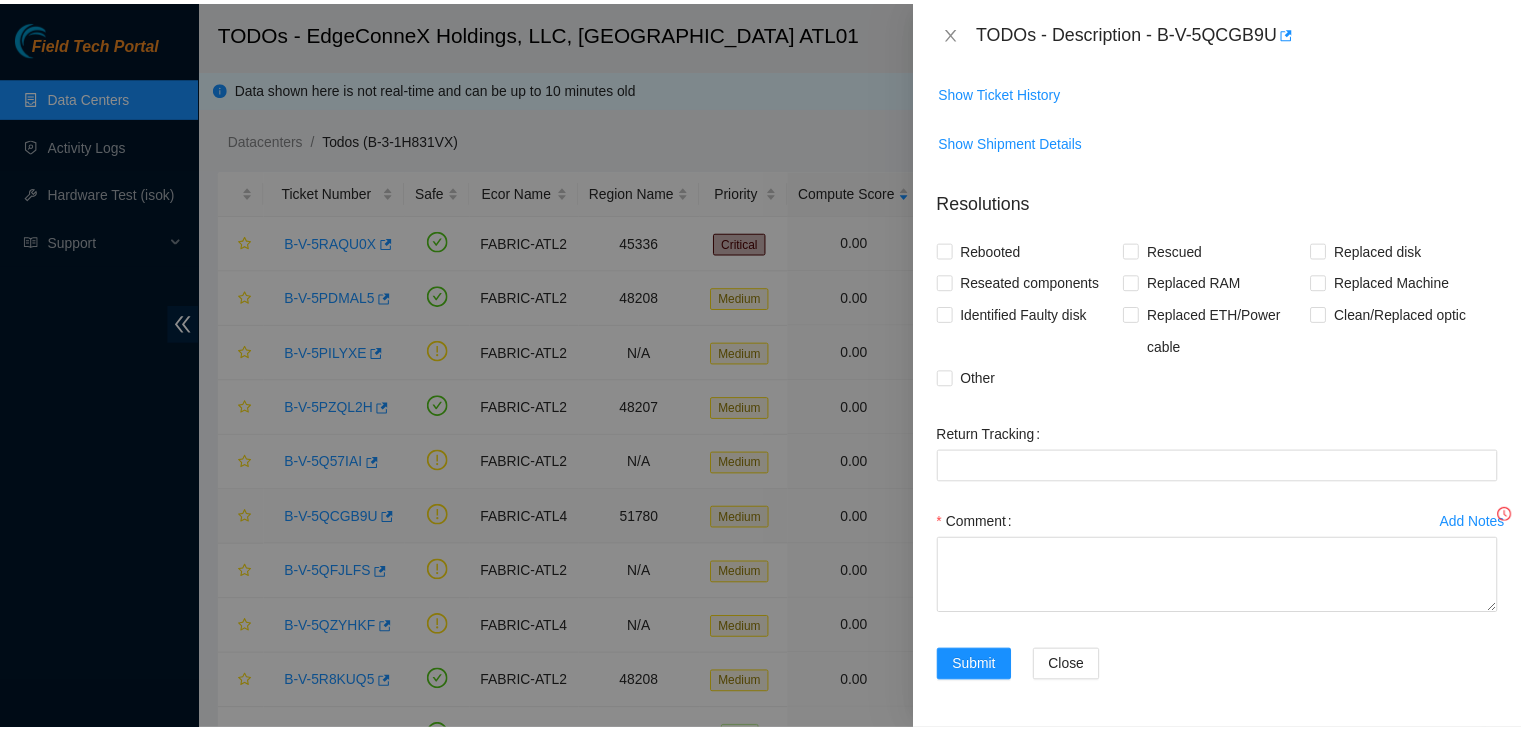 scroll, scrollTop: 381, scrollLeft: 0, axis: vertical 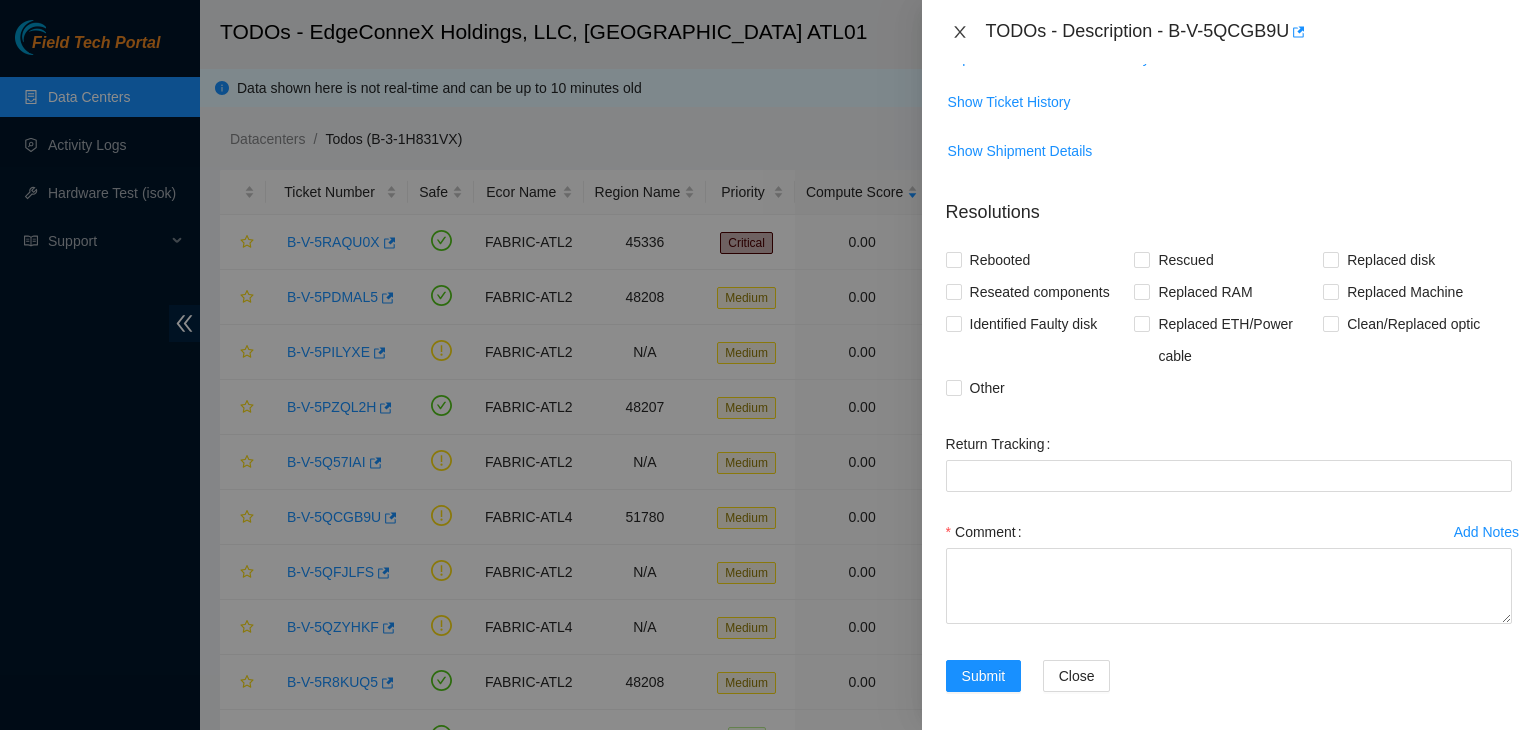 click 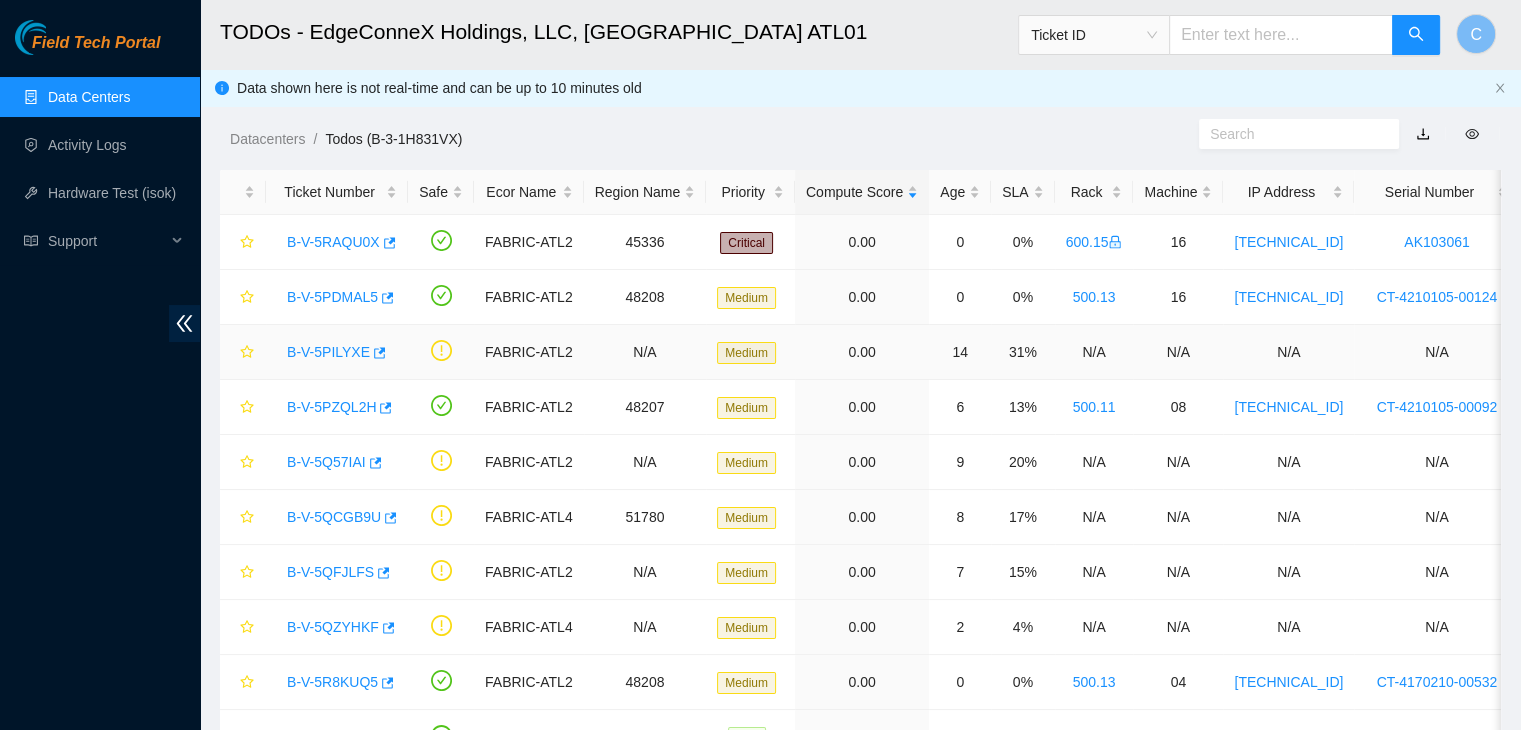 scroll, scrollTop: 411, scrollLeft: 0, axis: vertical 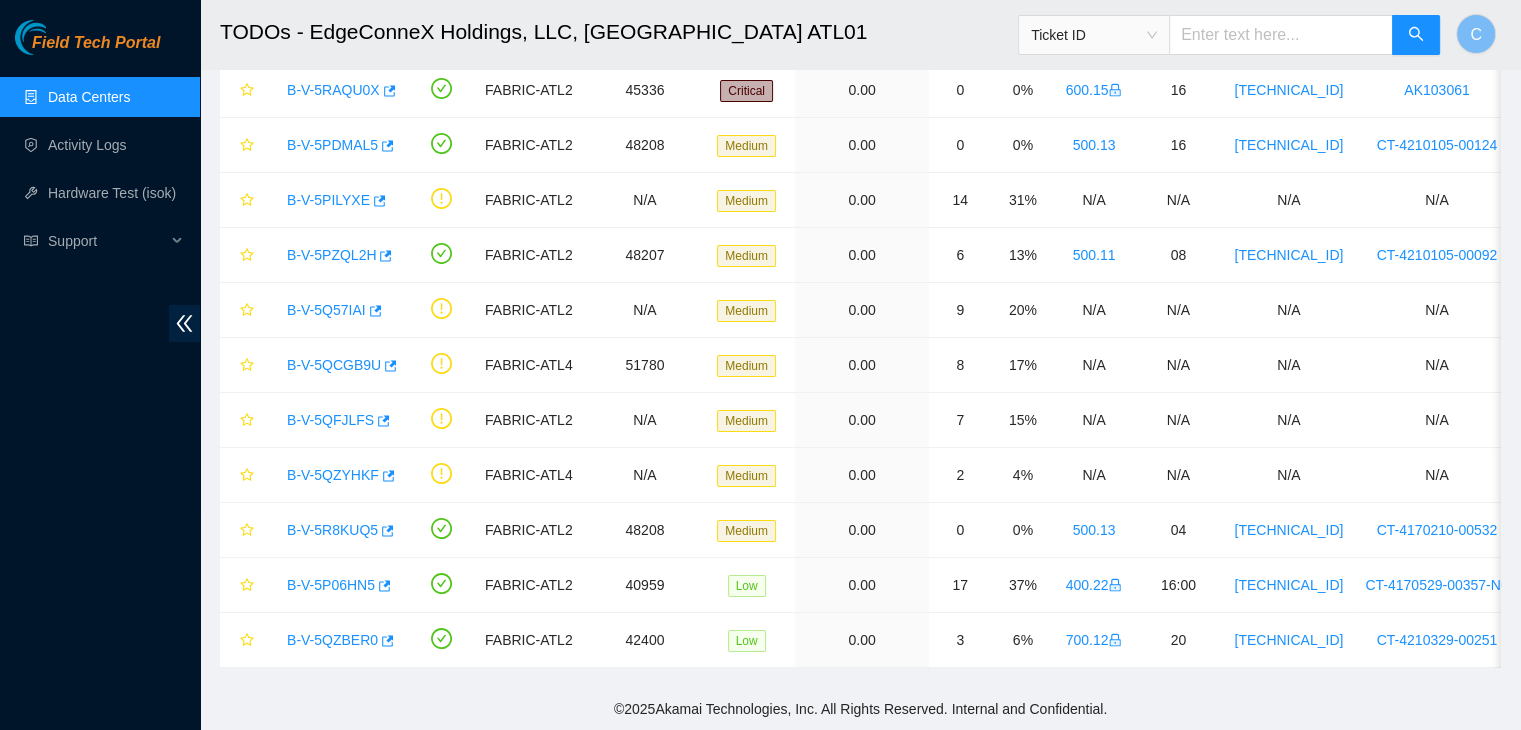 click on "Data Centers" at bounding box center [89, 97] 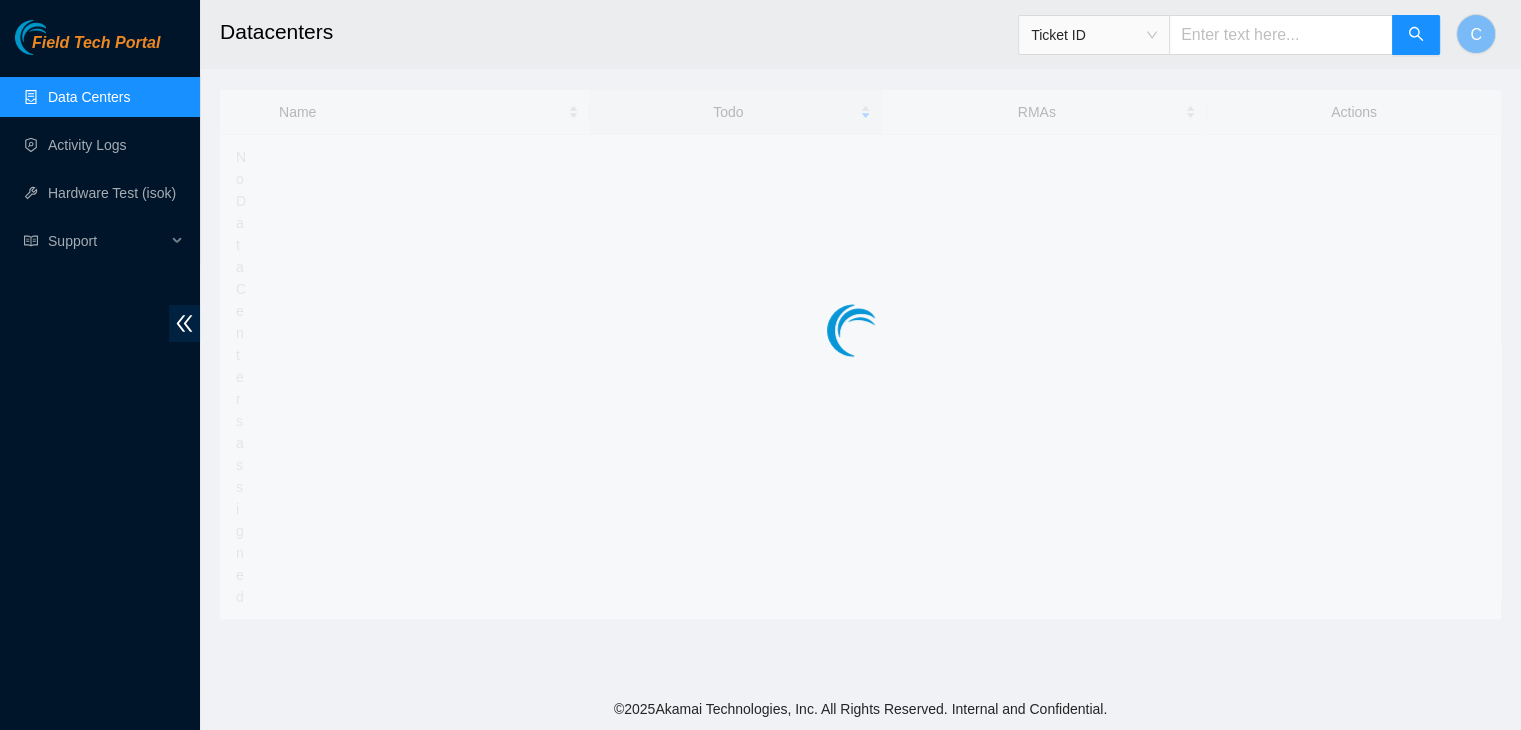 scroll, scrollTop: 0, scrollLeft: 0, axis: both 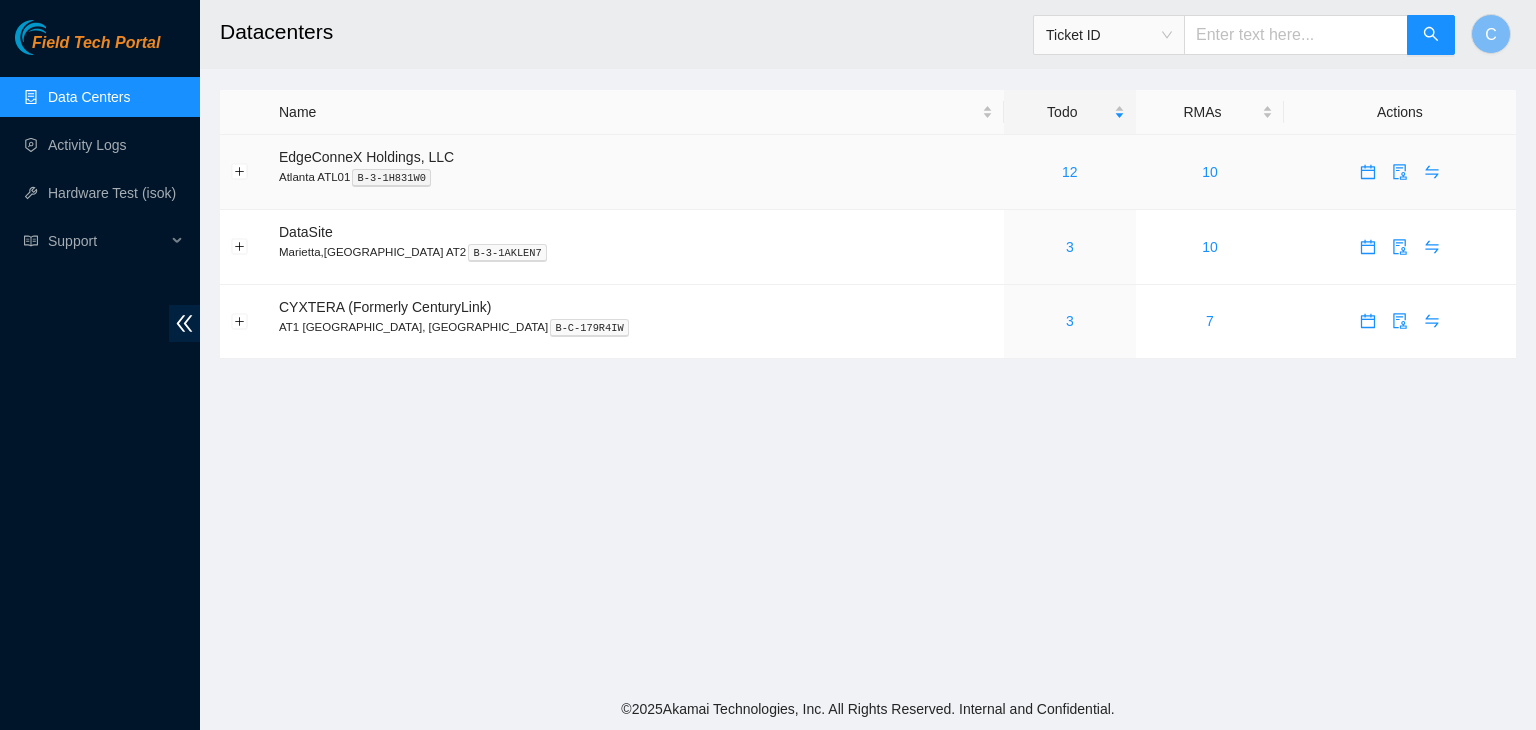 click at bounding box center (244, 172) 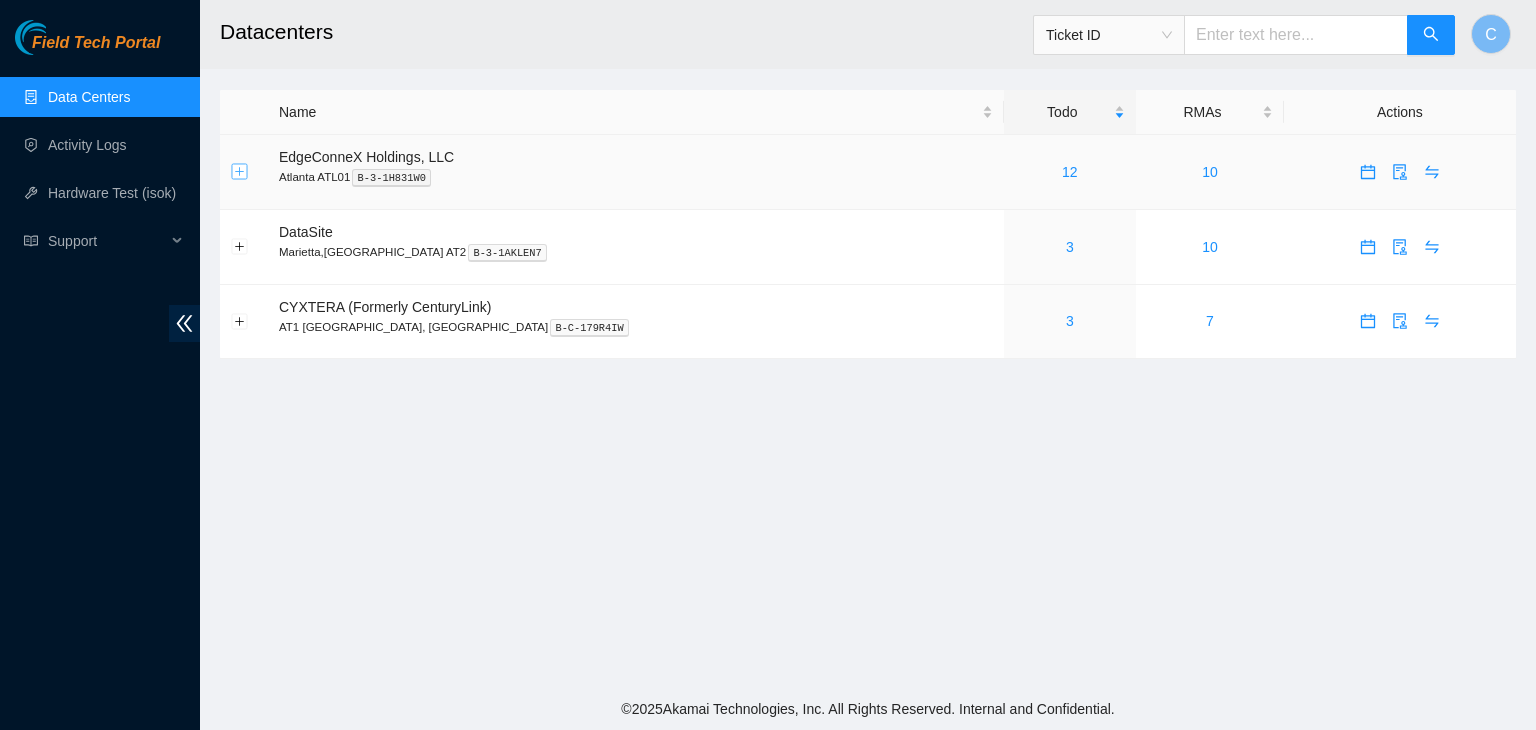 click at bounding box center [240, 172] 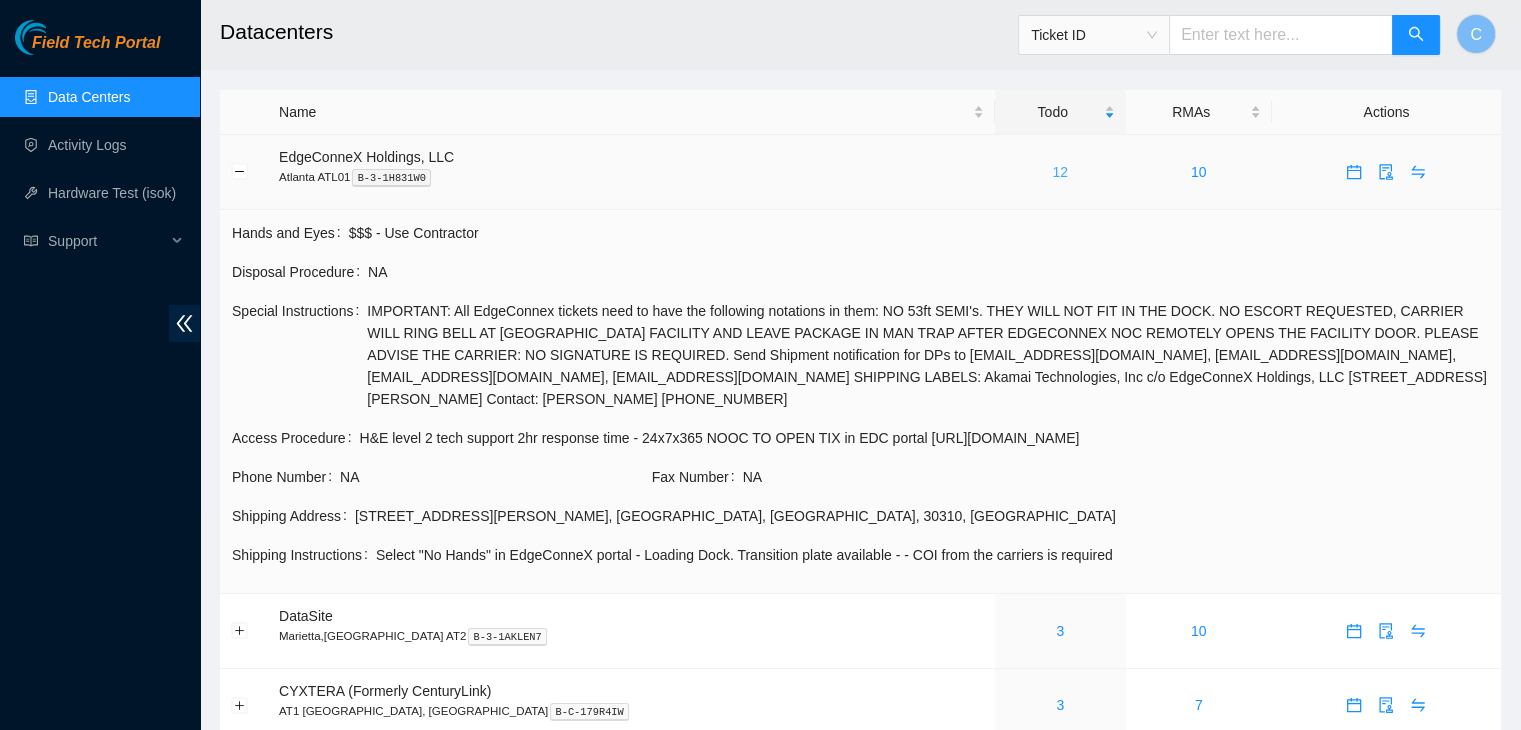 click on "12" at bounding box center (1060, 172) 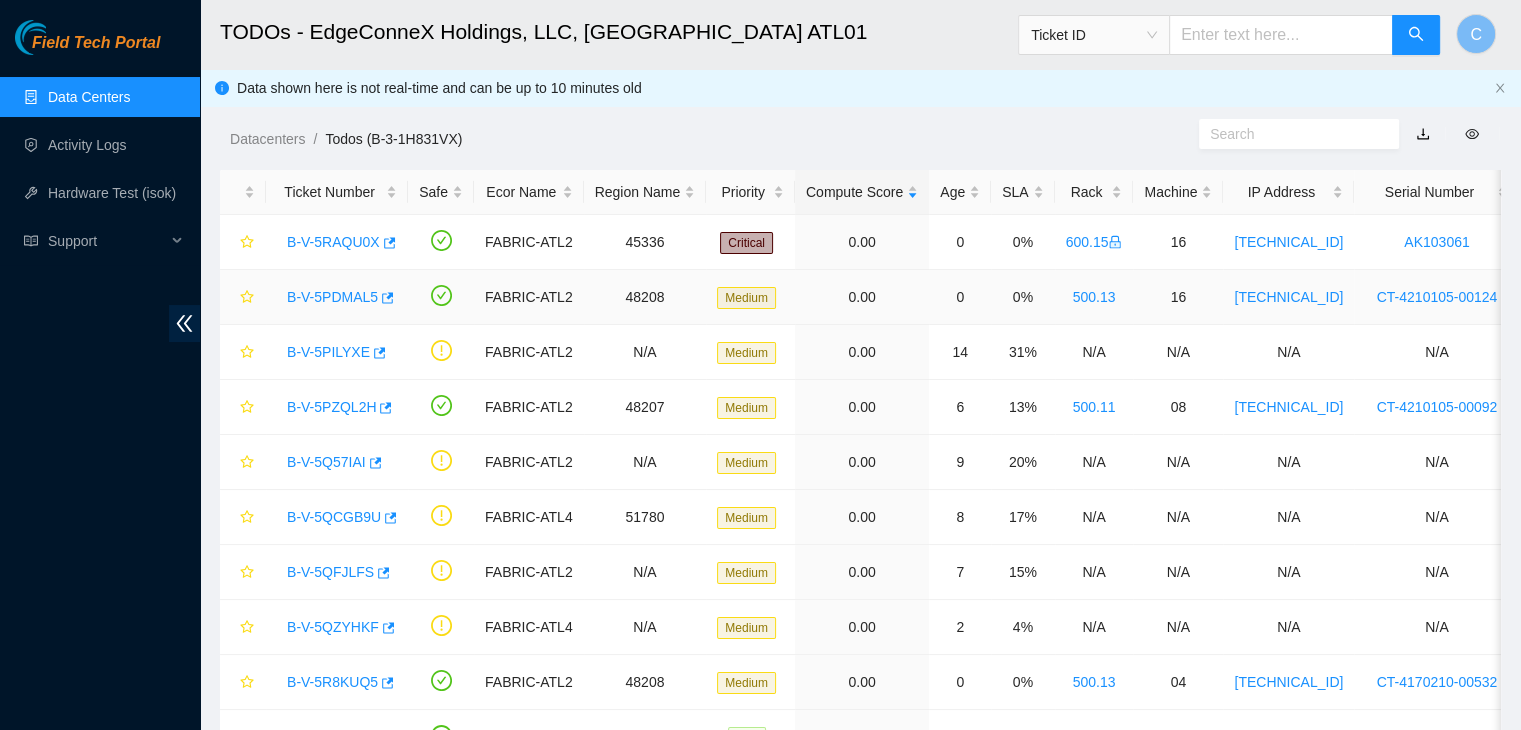 click on "B-V-5PDMAL5" at bounding box center [332, 297] 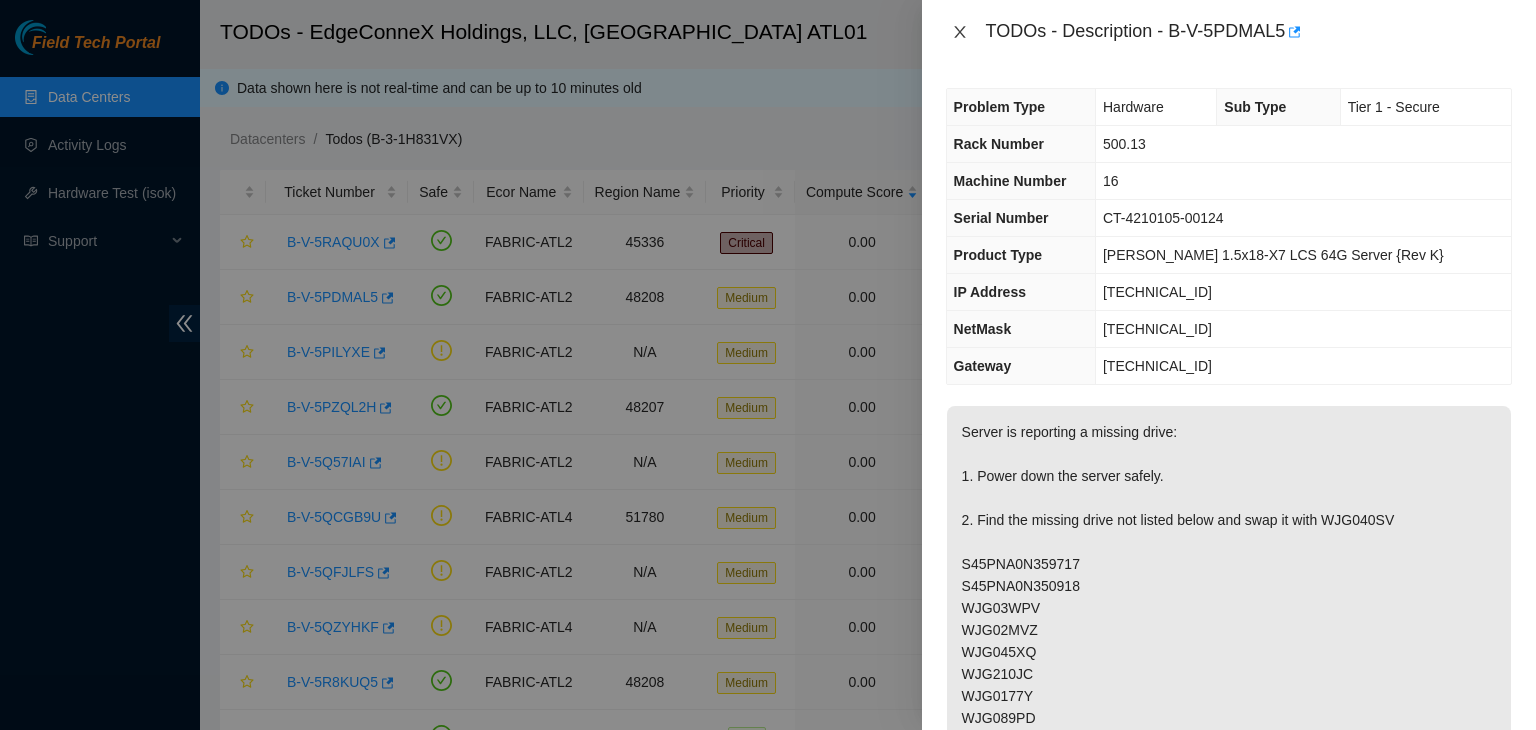 click at bounding box center [960, 32] 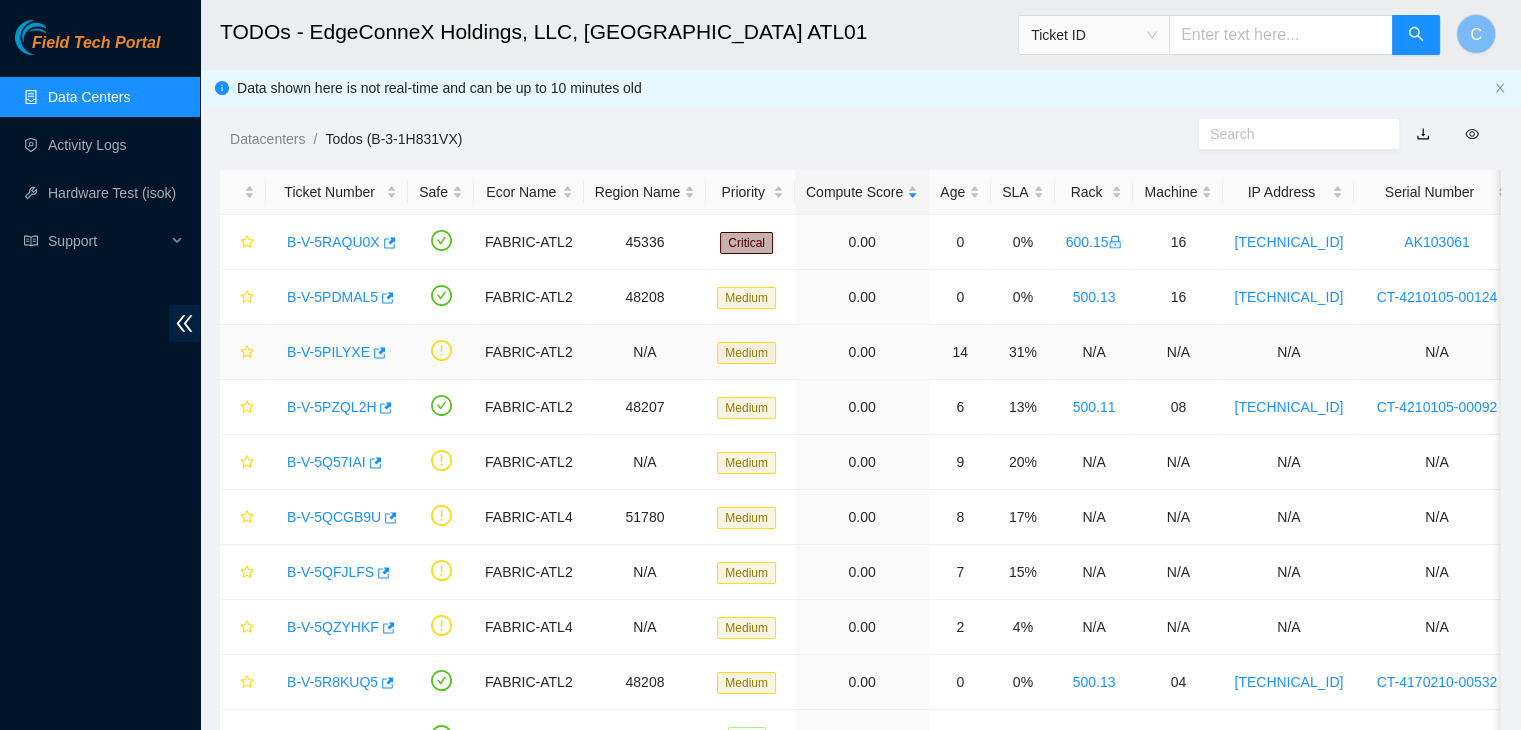 click on "B-V-5PILYXE" at bounding box center (328, 352) 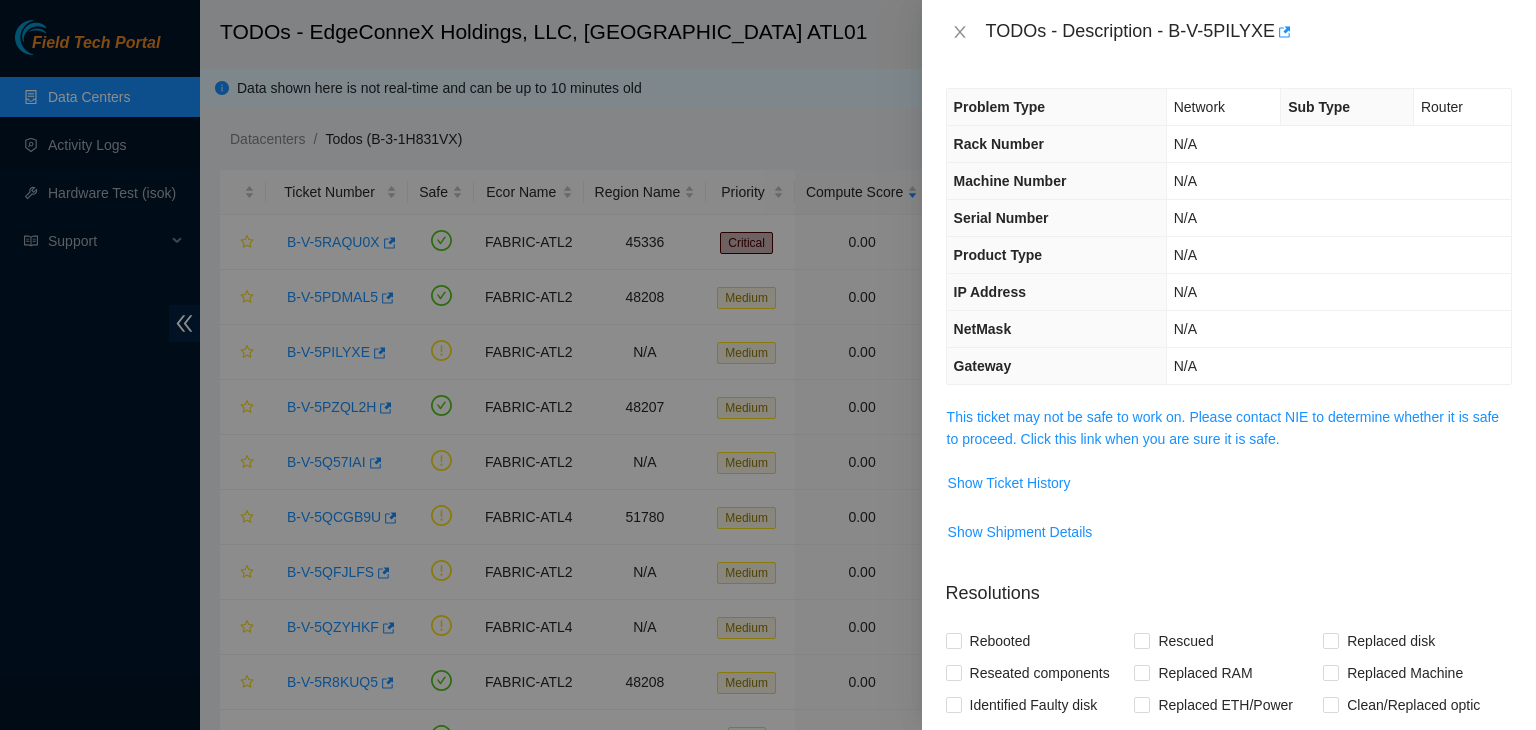 click on "This ticket may not be safe to work on. Please contact NIE to determine whether it is safe to proceed. Click this link when you are sure it is safe." at bounding box center (1229, 428) 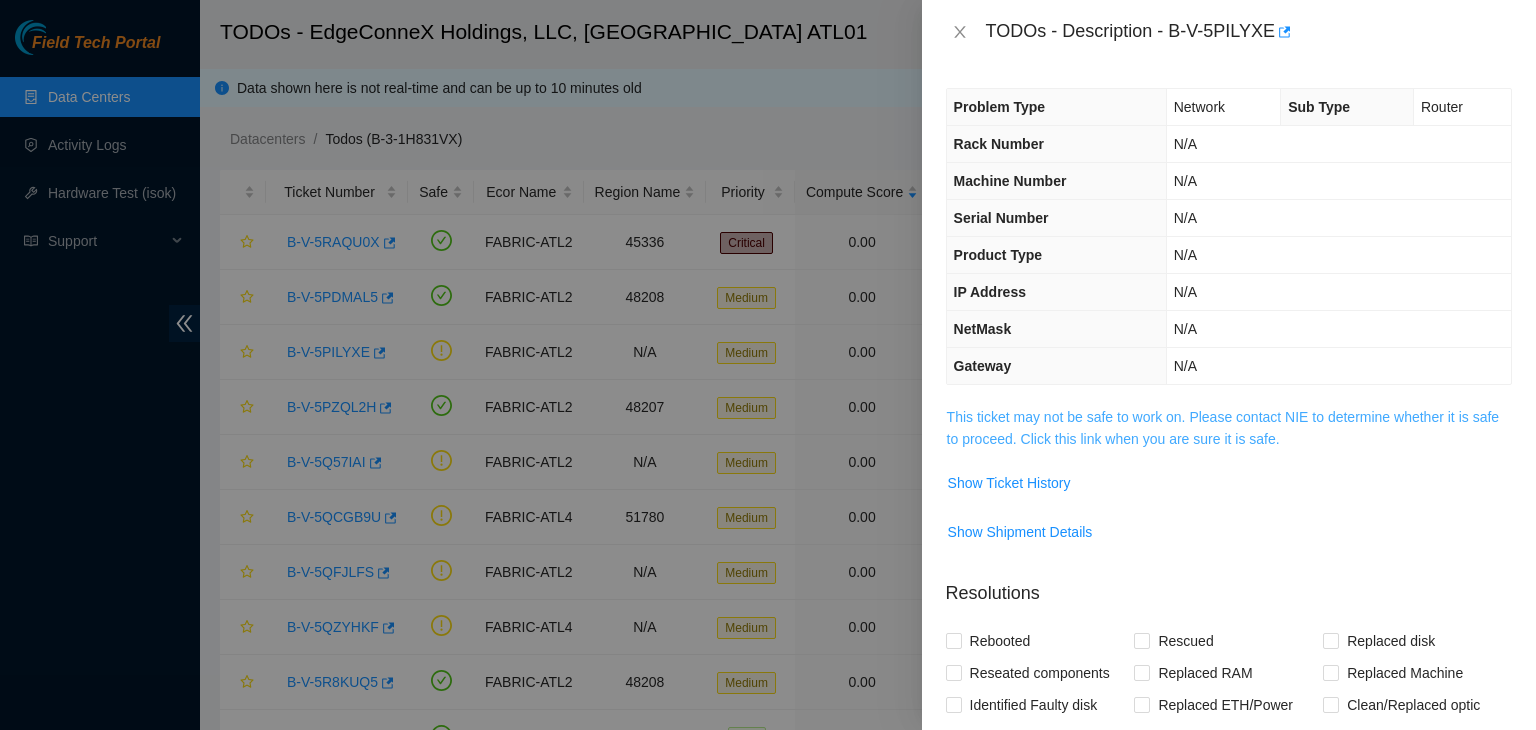 click on "This ticket may not be safe to work on. Please contact NIE to determine whether it is safe to proceed. Click this link when you are sure it is safe." at bounding box center (1223, 428) 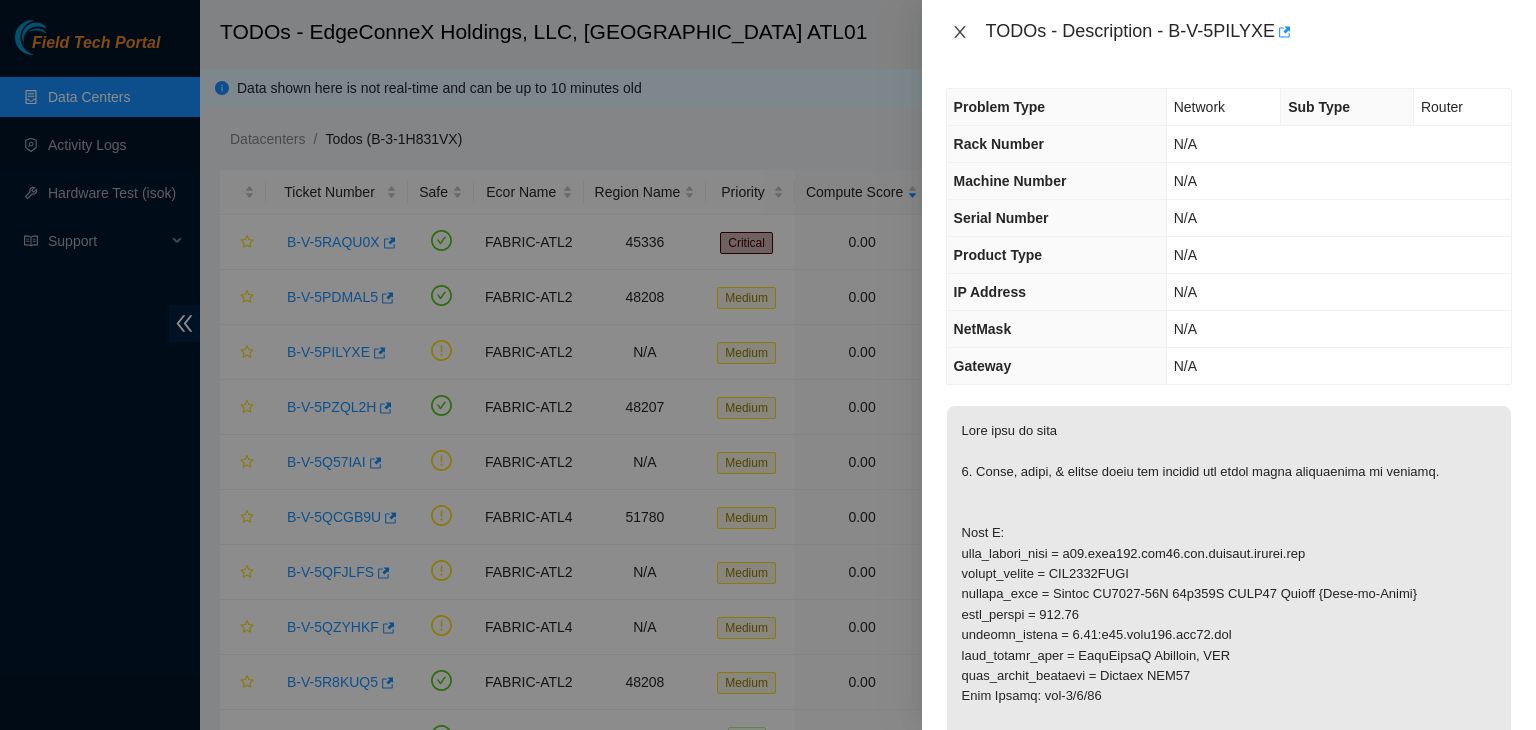 click 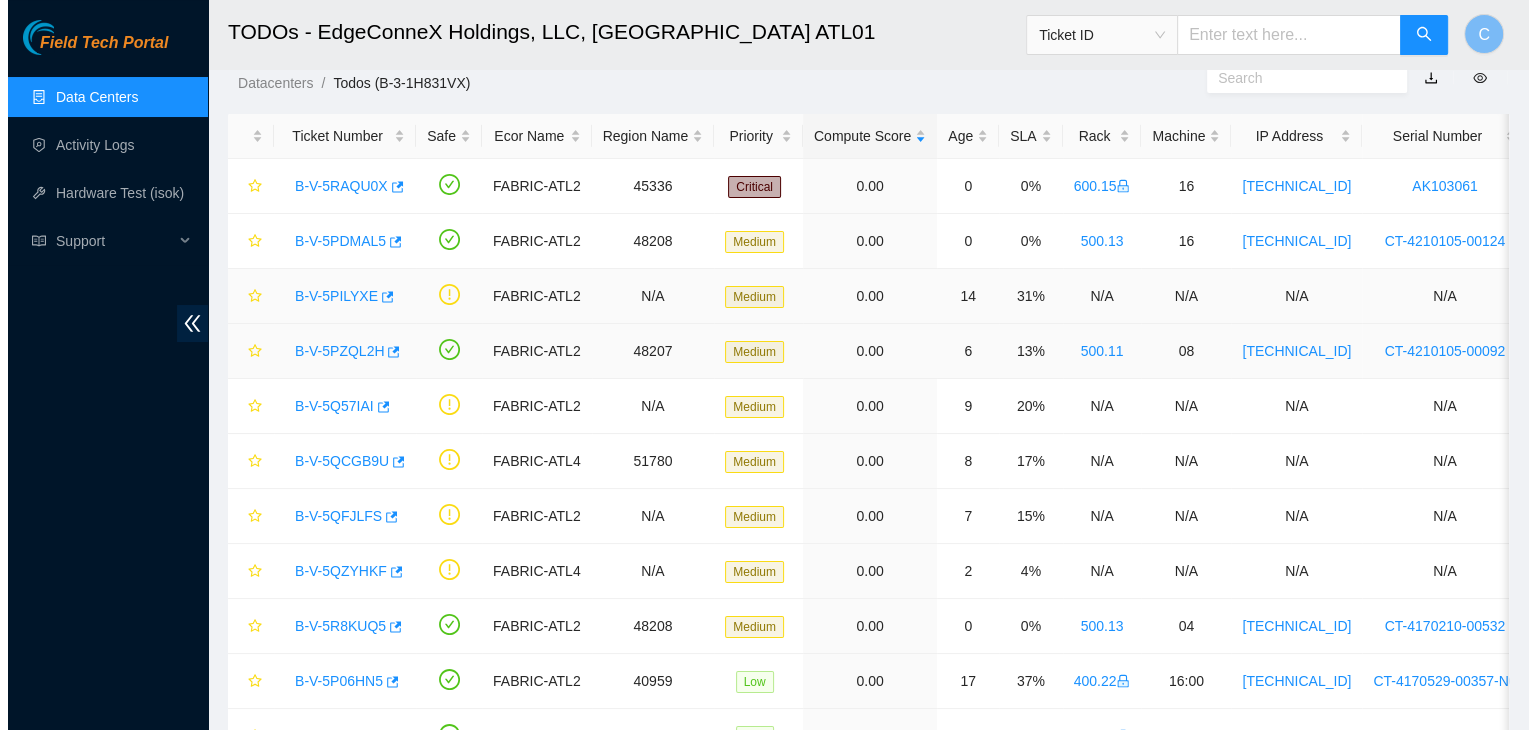 scroll, scrollTop: 0, scrollLeft: 0, axis: both 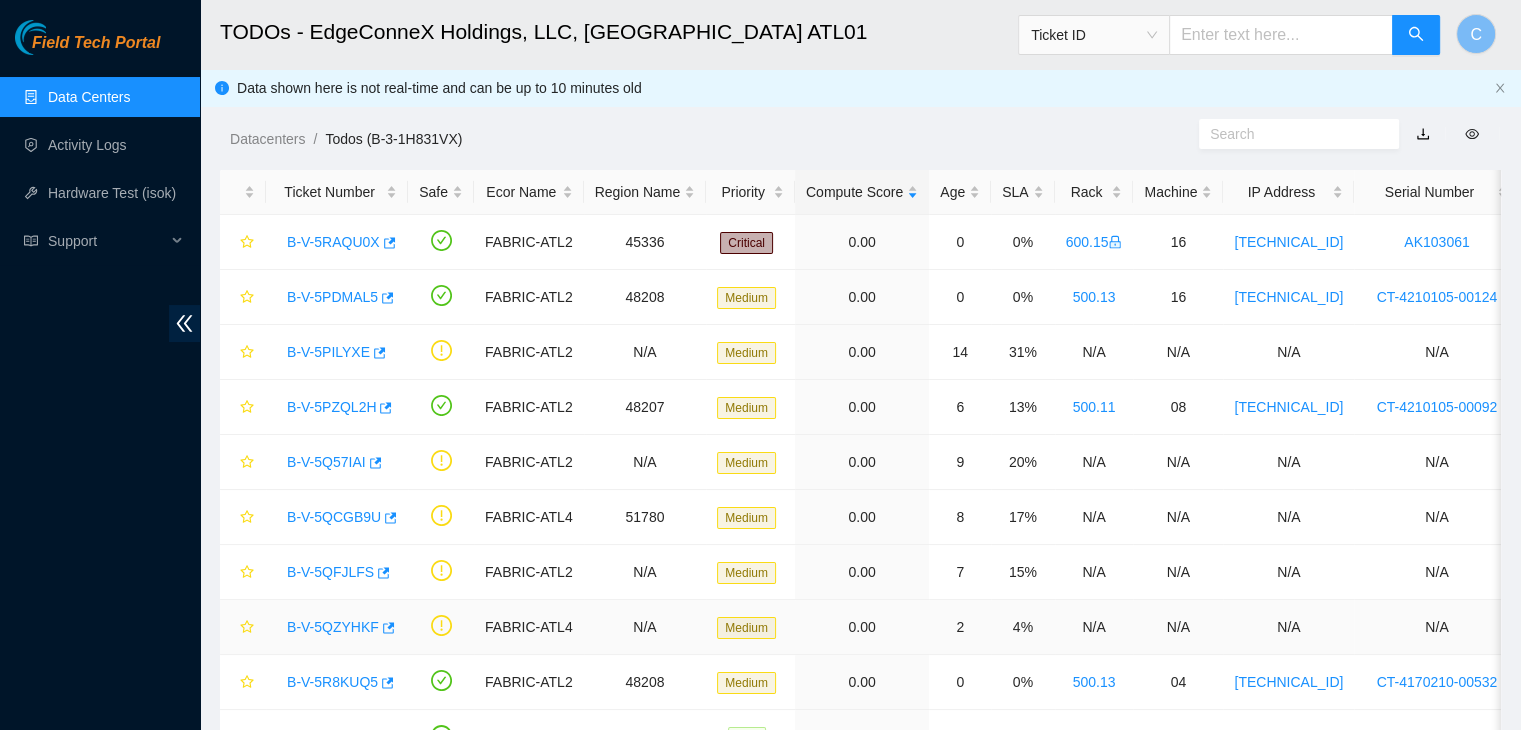 click on "B-V-5QZYHKF" at bounding box center [333, 627] 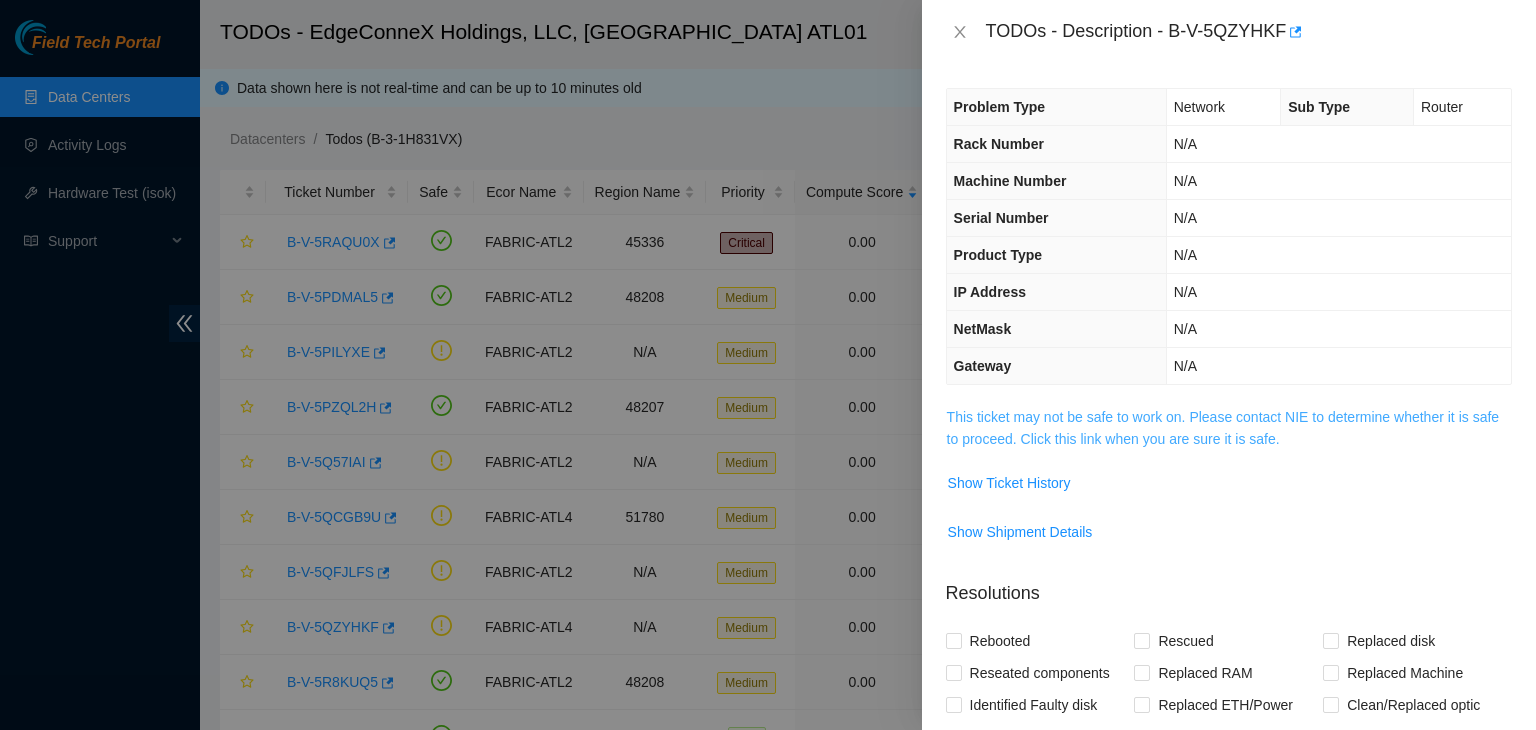 click on "This ticket may not be safe to work on. Please contact NIE to determine whether it is safe to proceed. Click this link when you are sure it is safe." at bounding box center [1223, 428] 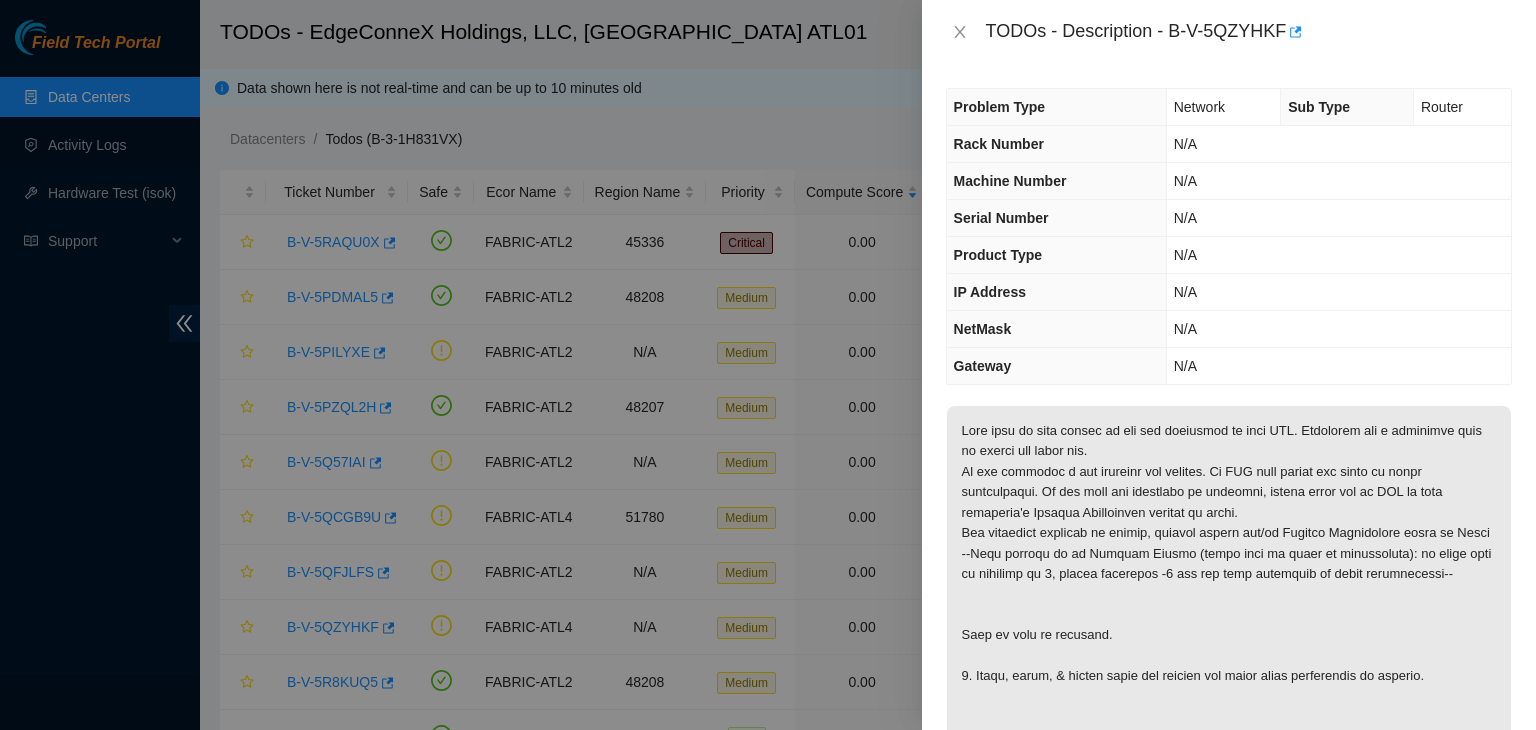 scroll, scrollTop: 83, scrollLeft: 0, axis: vertical 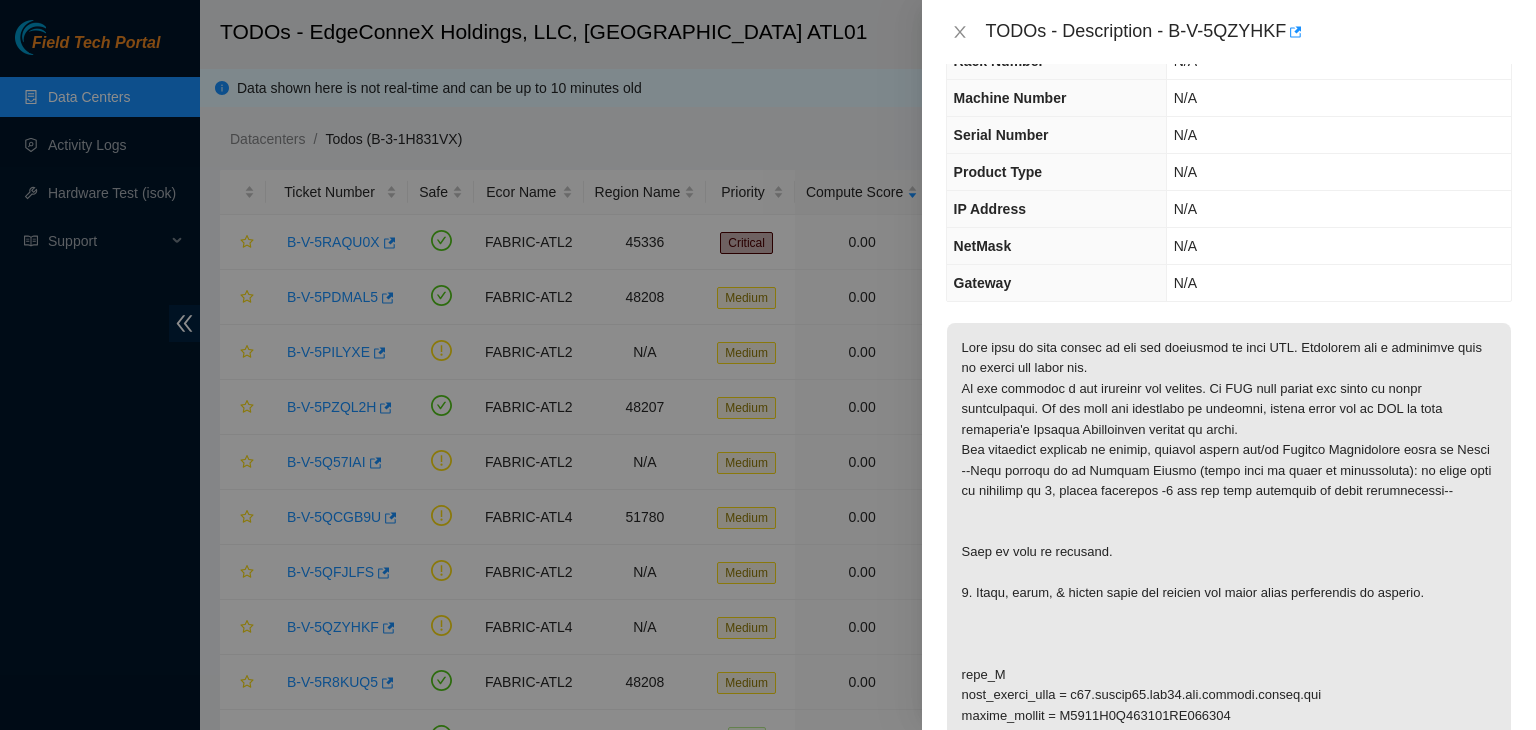 drag, startPoint x: 642, startPoint y: 625, endPoint x: 710, endPoint y: -87, distance: 715.2398 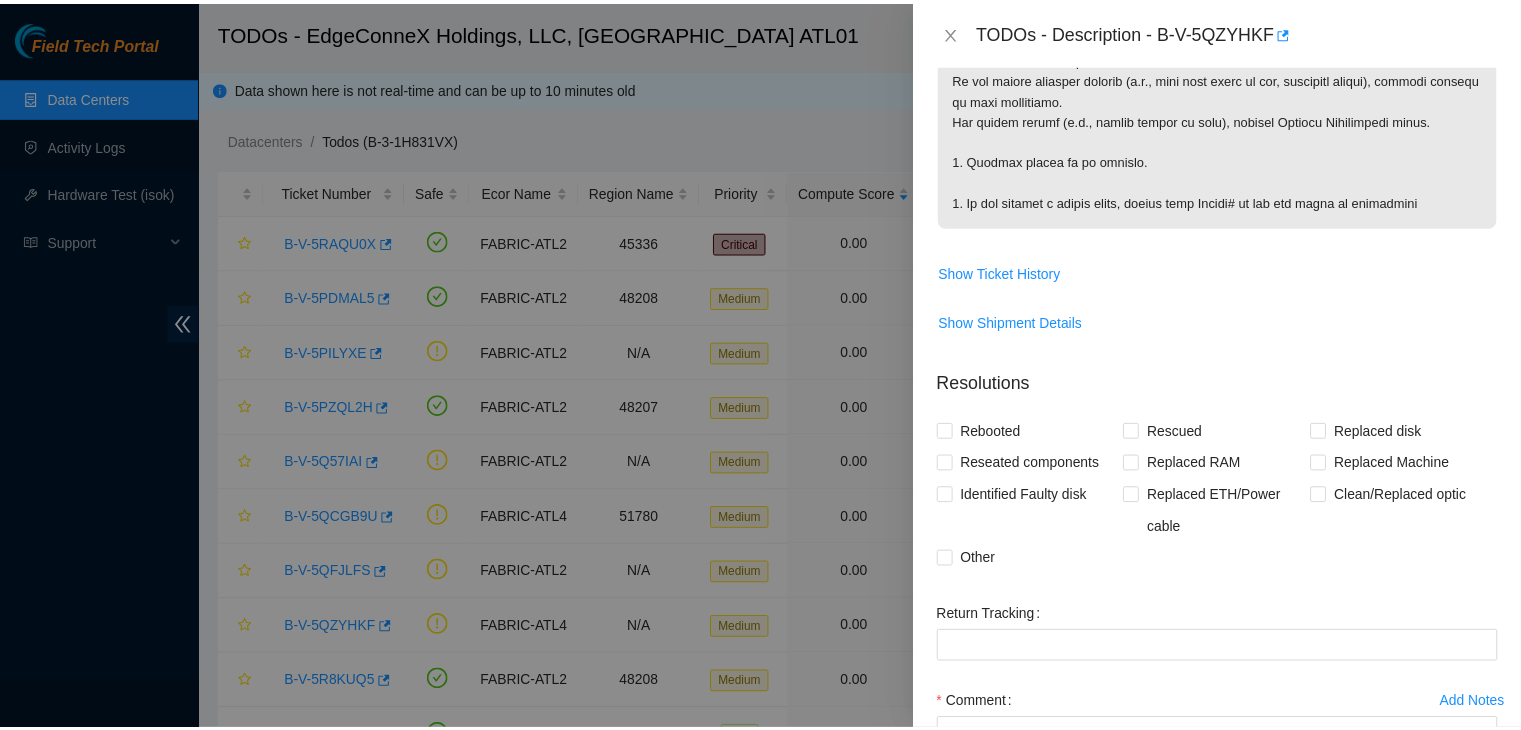 scroll, scrollTop: 1430, scrollLeft: 0, axis: vertical 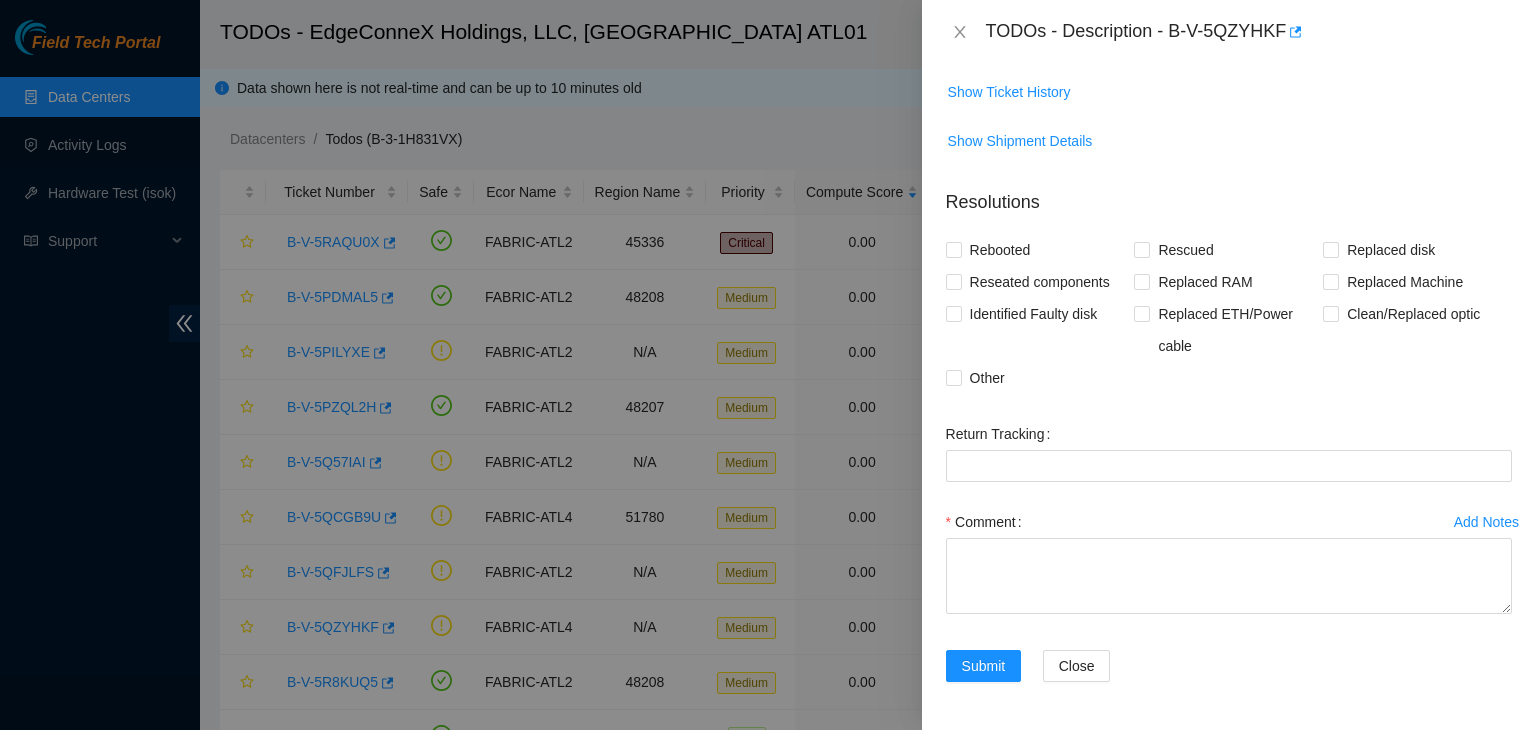 drag, startPoint x: 727, startPoint y: 438, endPoint x: 723, endPoint y: 524, distance: 86.09297 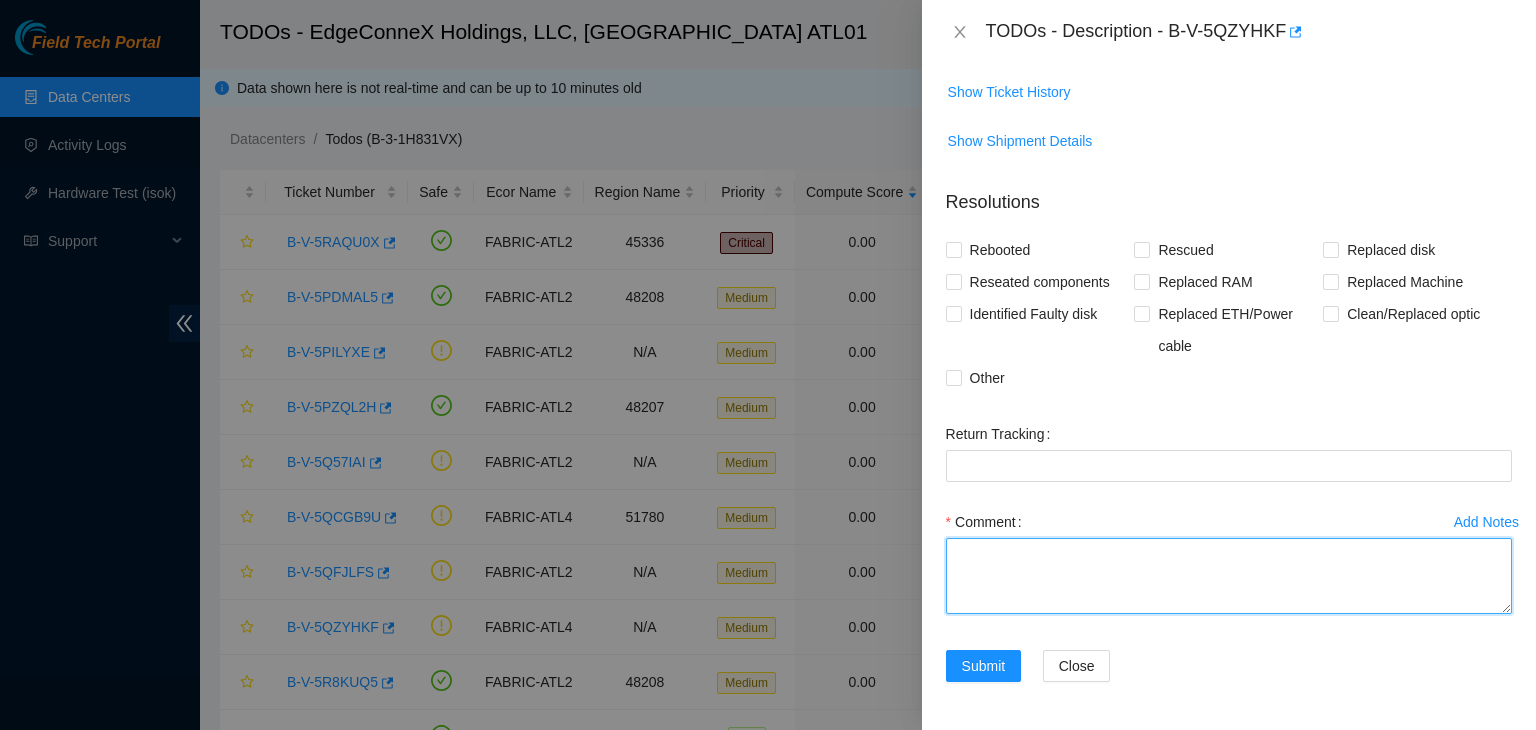 click on "Comment" at bounding box center [1229, 576] 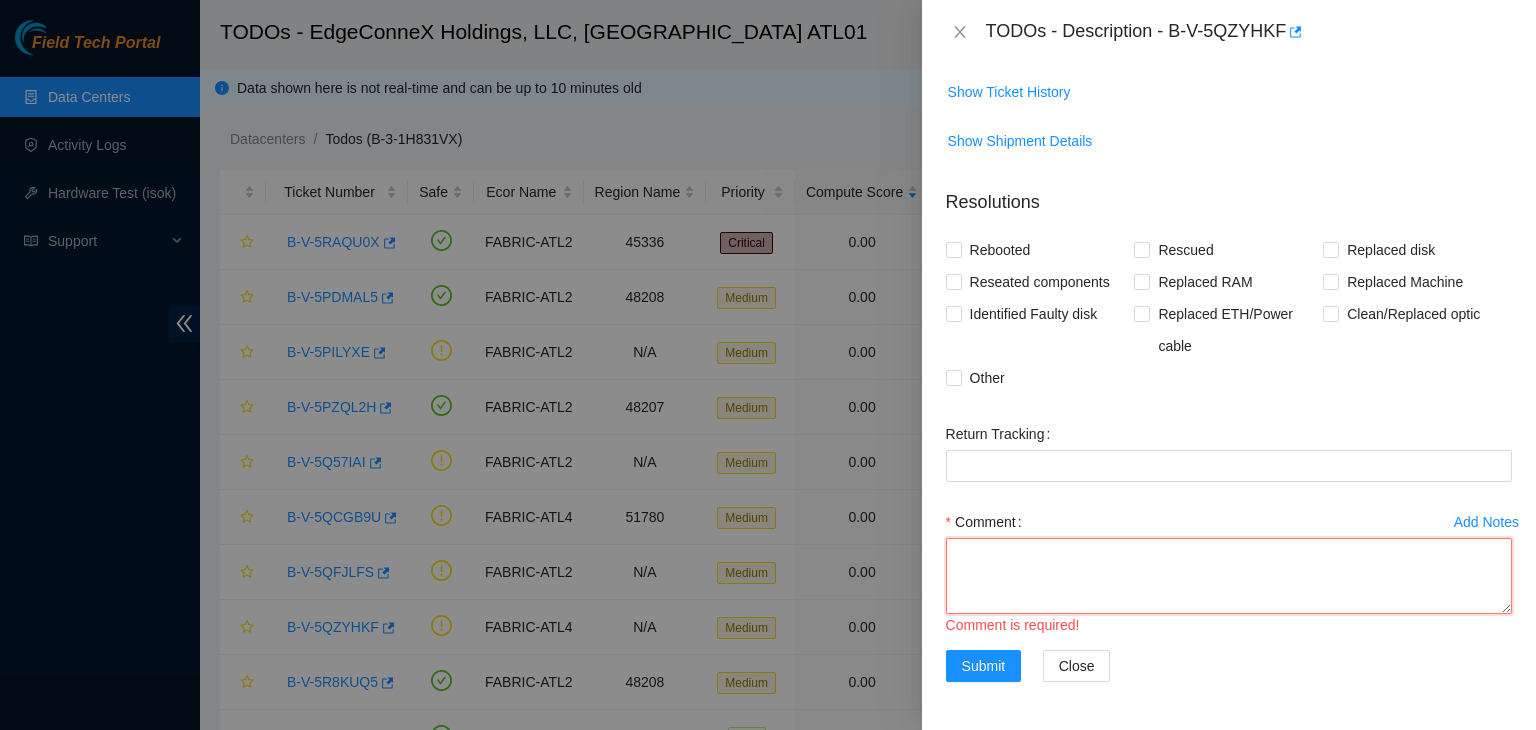 type 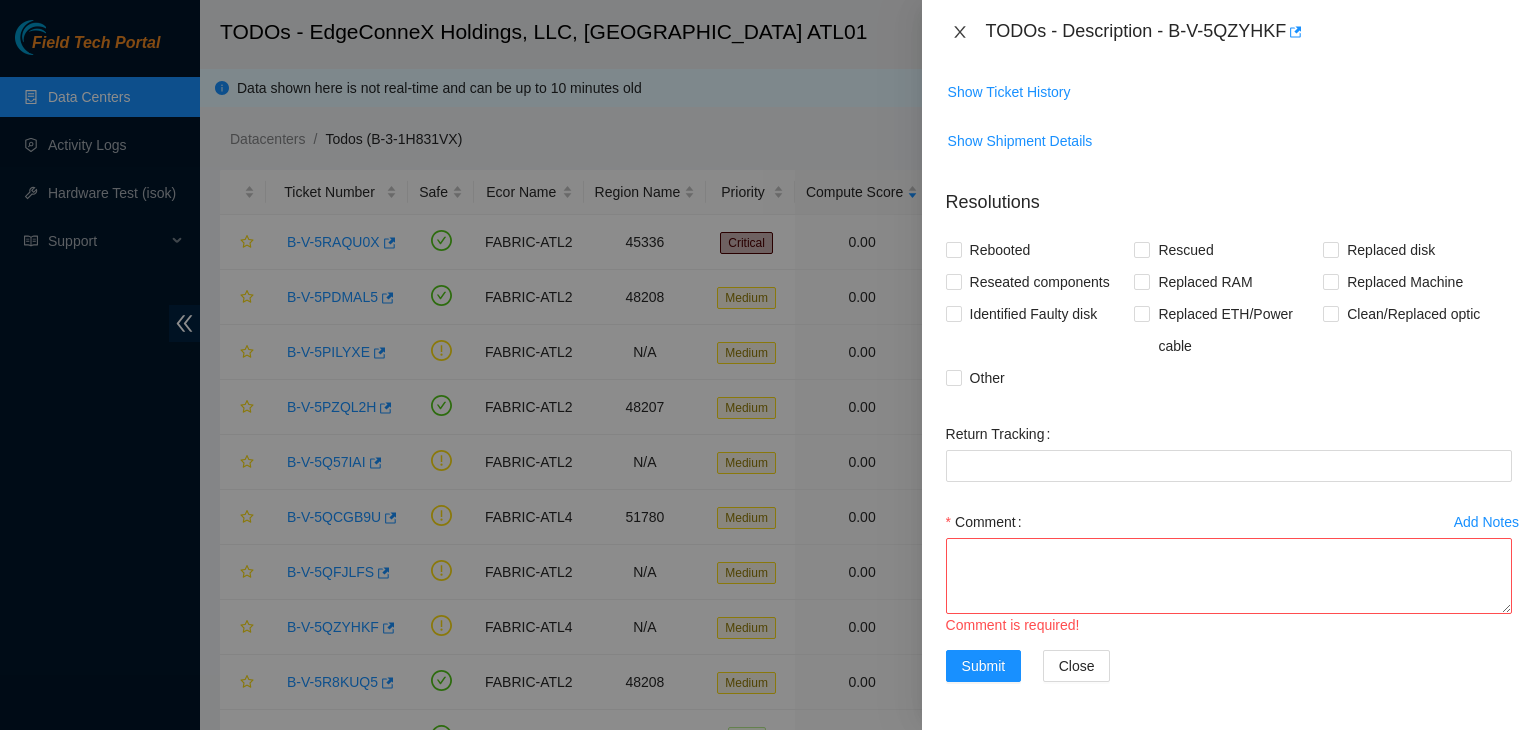 click 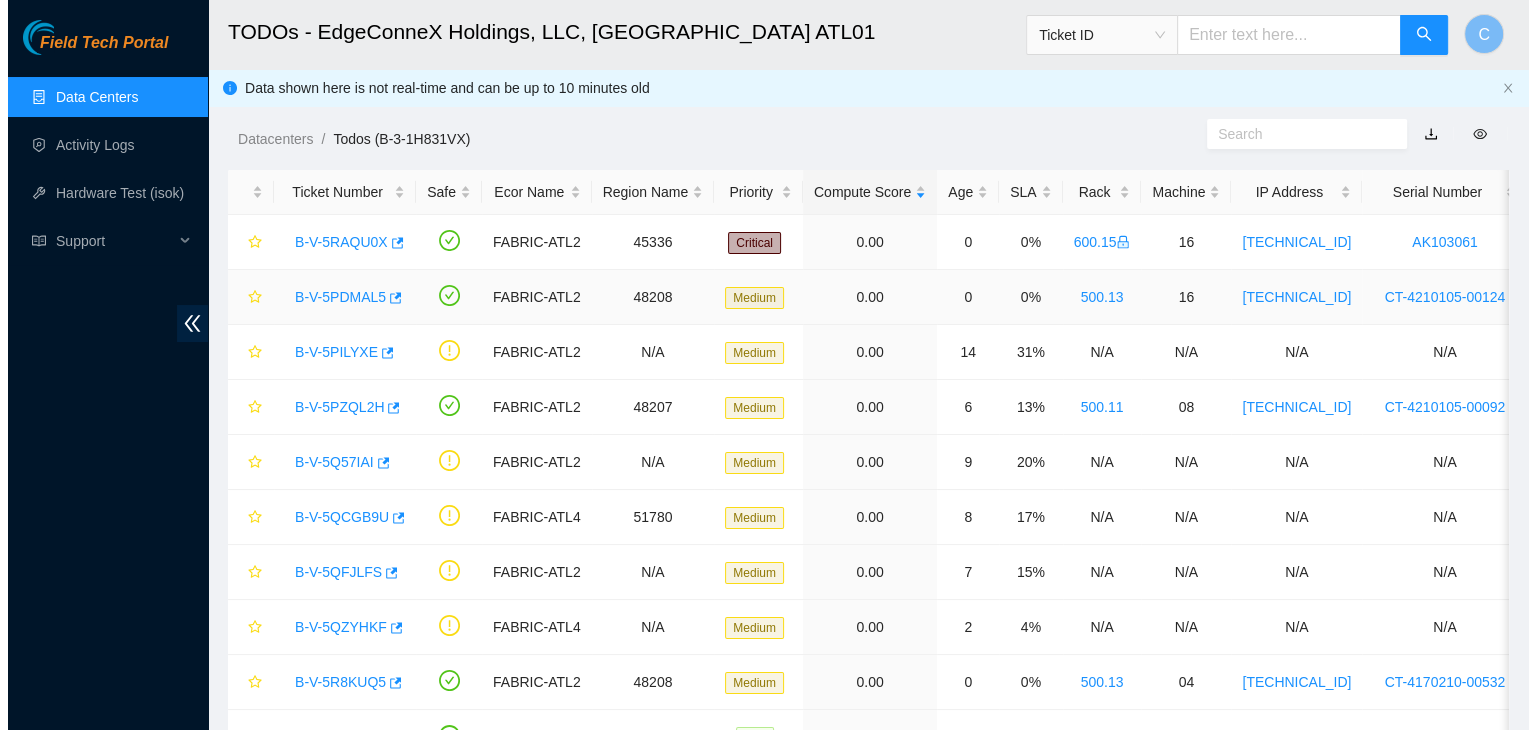 scroll, scrollTop: 588, scrollLeft: 0, axis: vertical 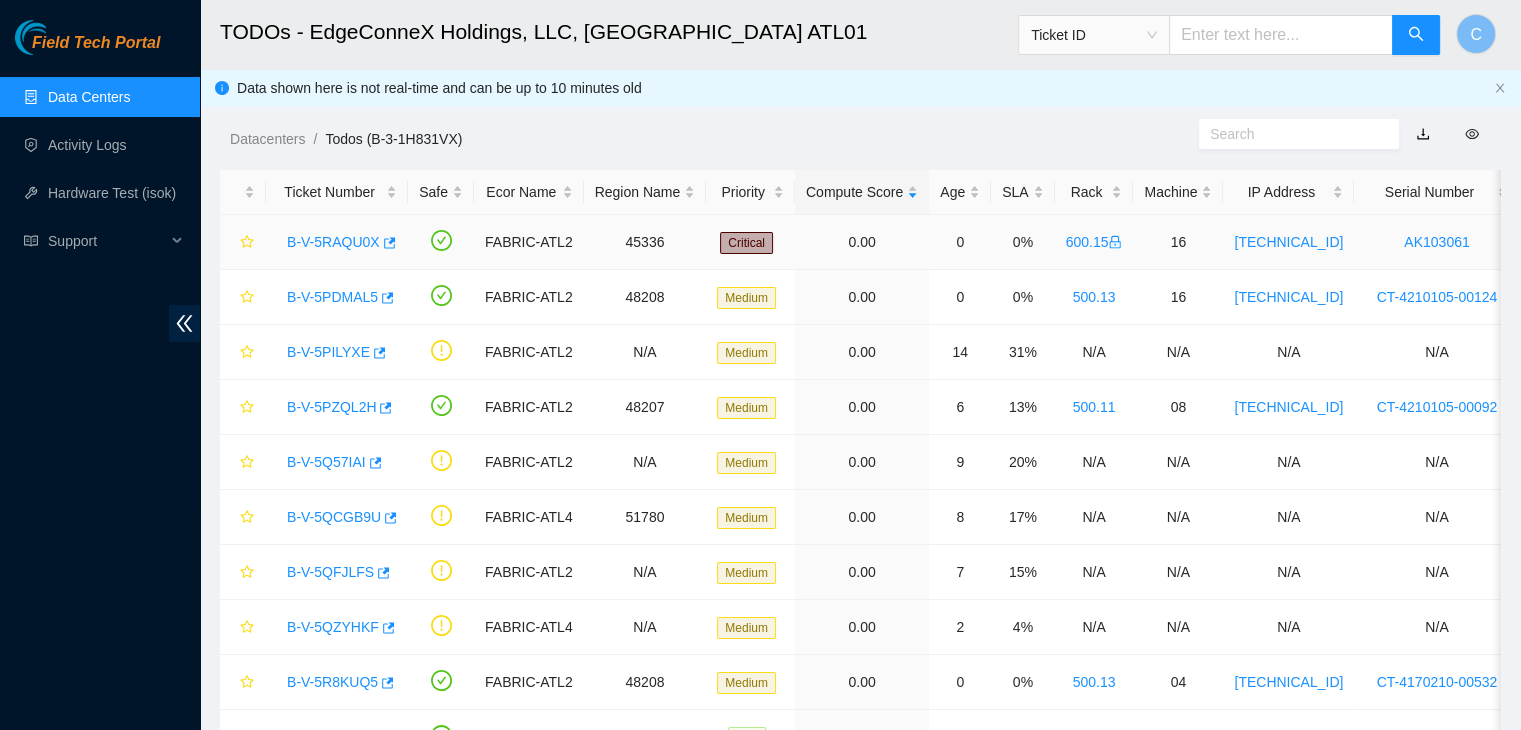 click on "B-V-5RAQU0X" at bounding box center (333, 242) 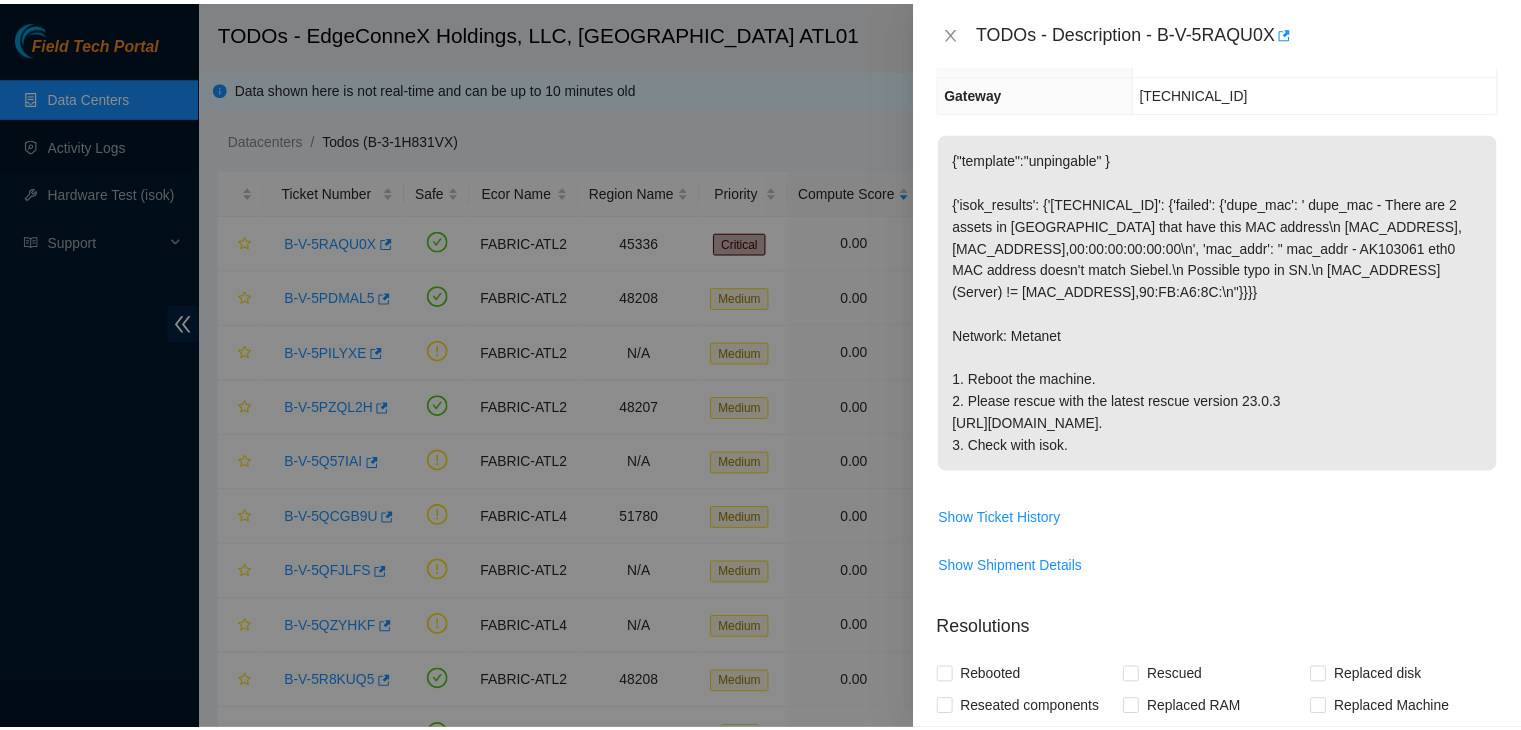 scroll, scrollTop: 0, scrollLeft: 0, axis: both 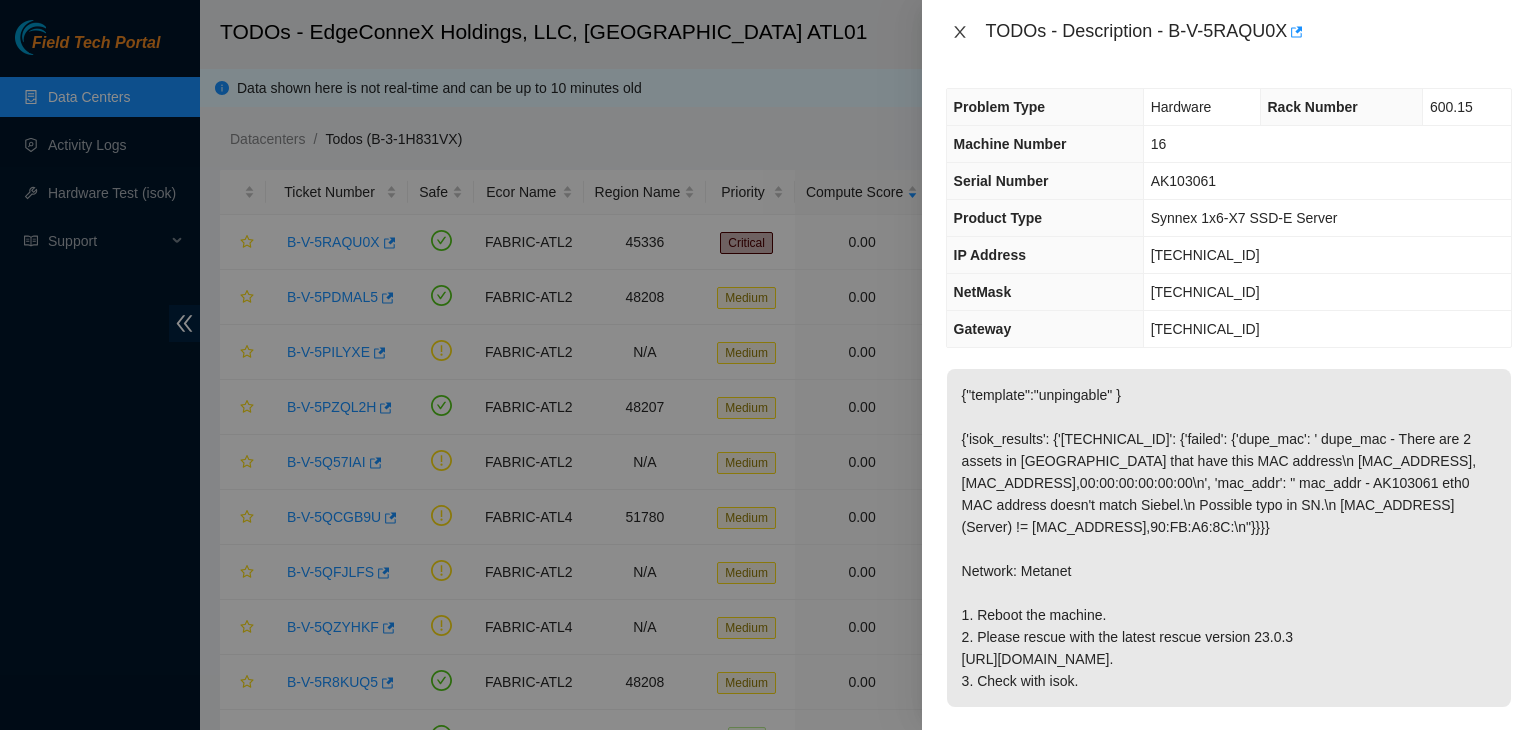 click 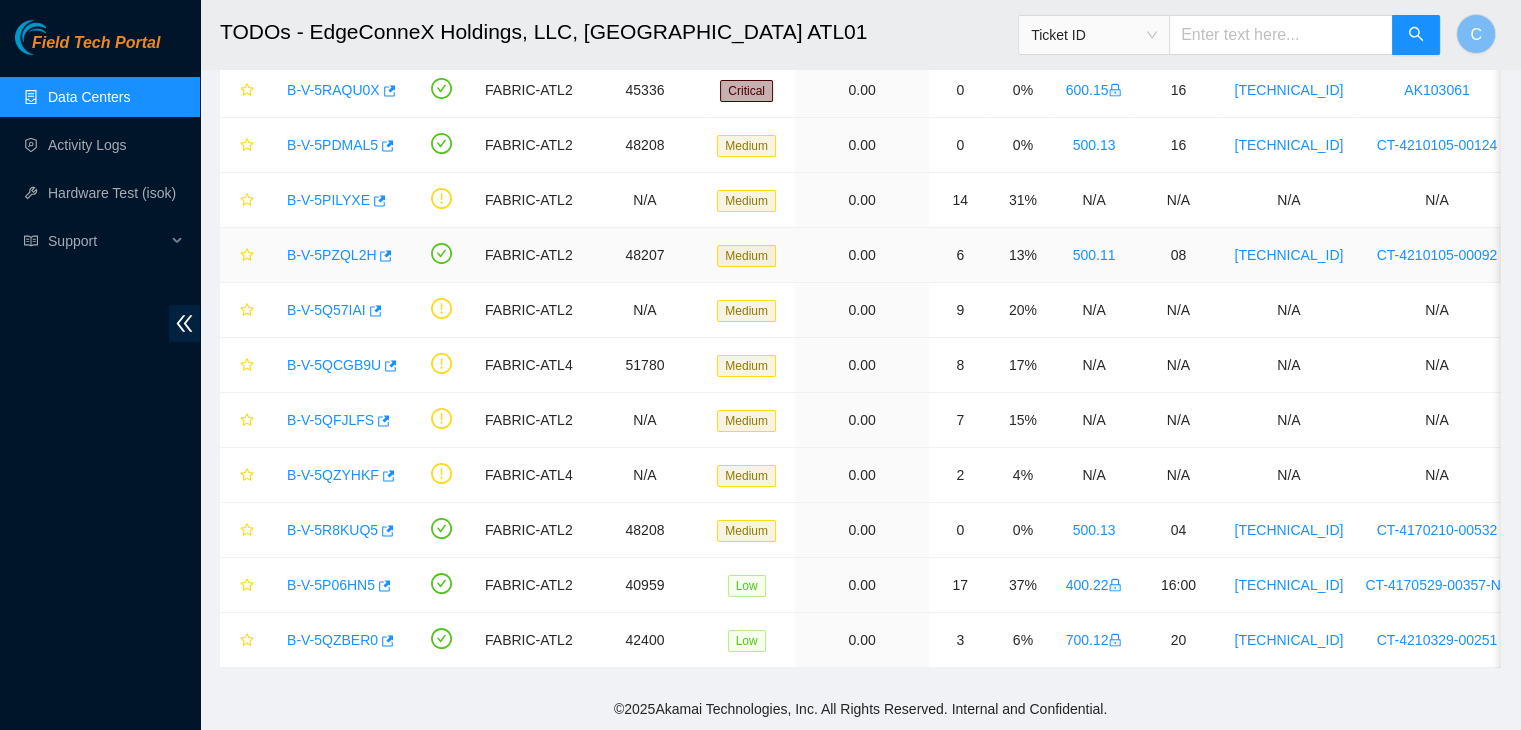 scroll, scrollTop: 165, scrollLeft: 0, axis: vertical 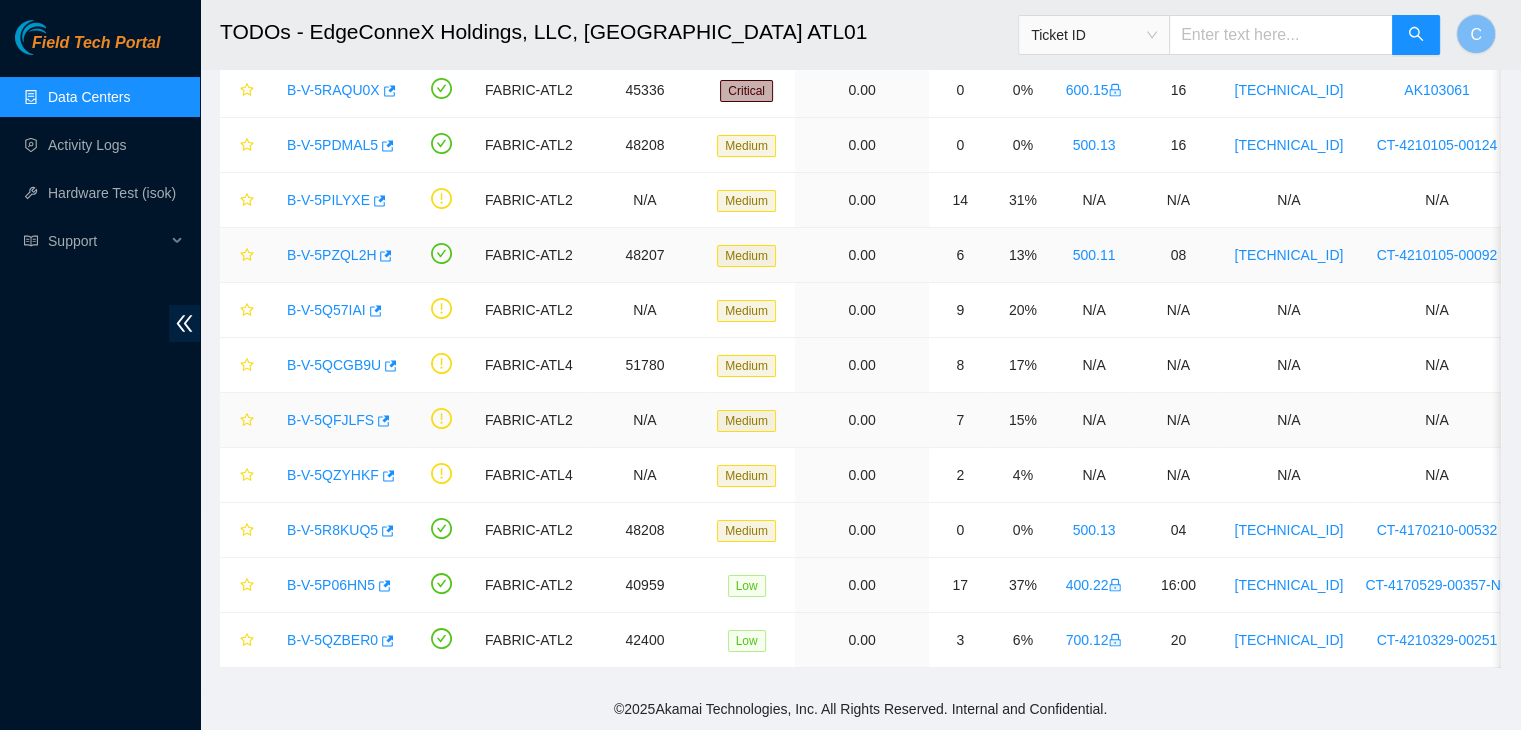 type 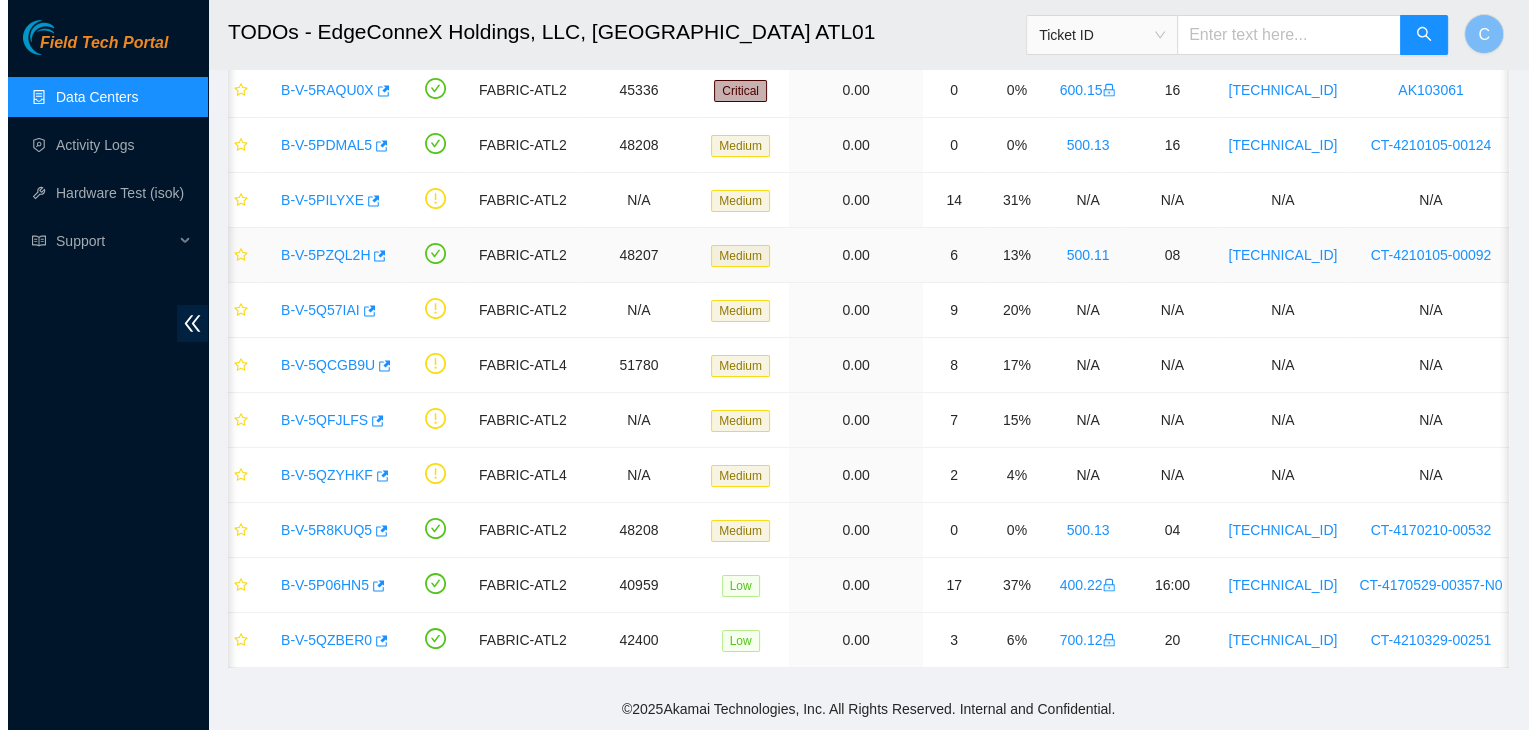 scroll, scrollTop: 0, scrollLeft: 0, axis: both 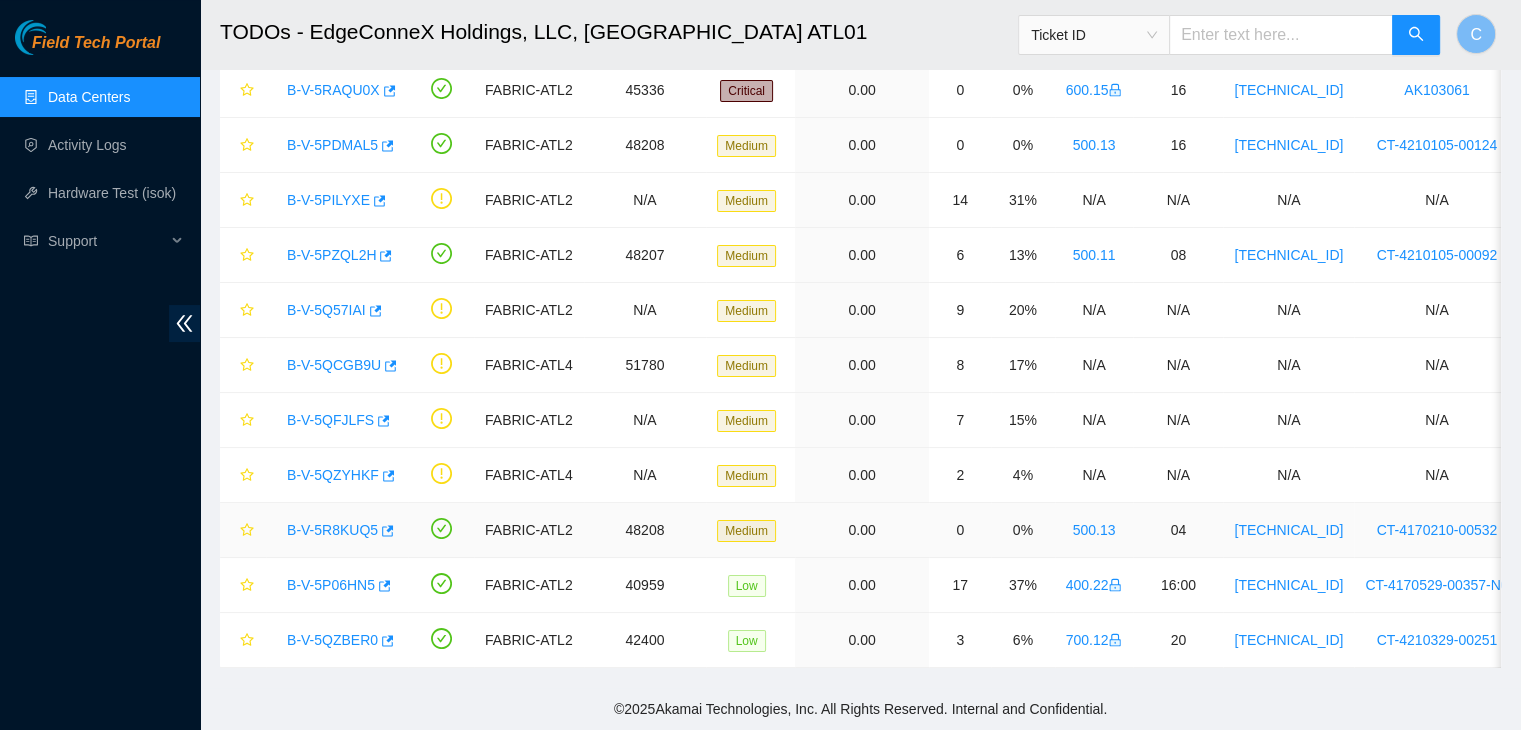 click on "B-V-5R8KUQ5" at bounding box center [332, 530] 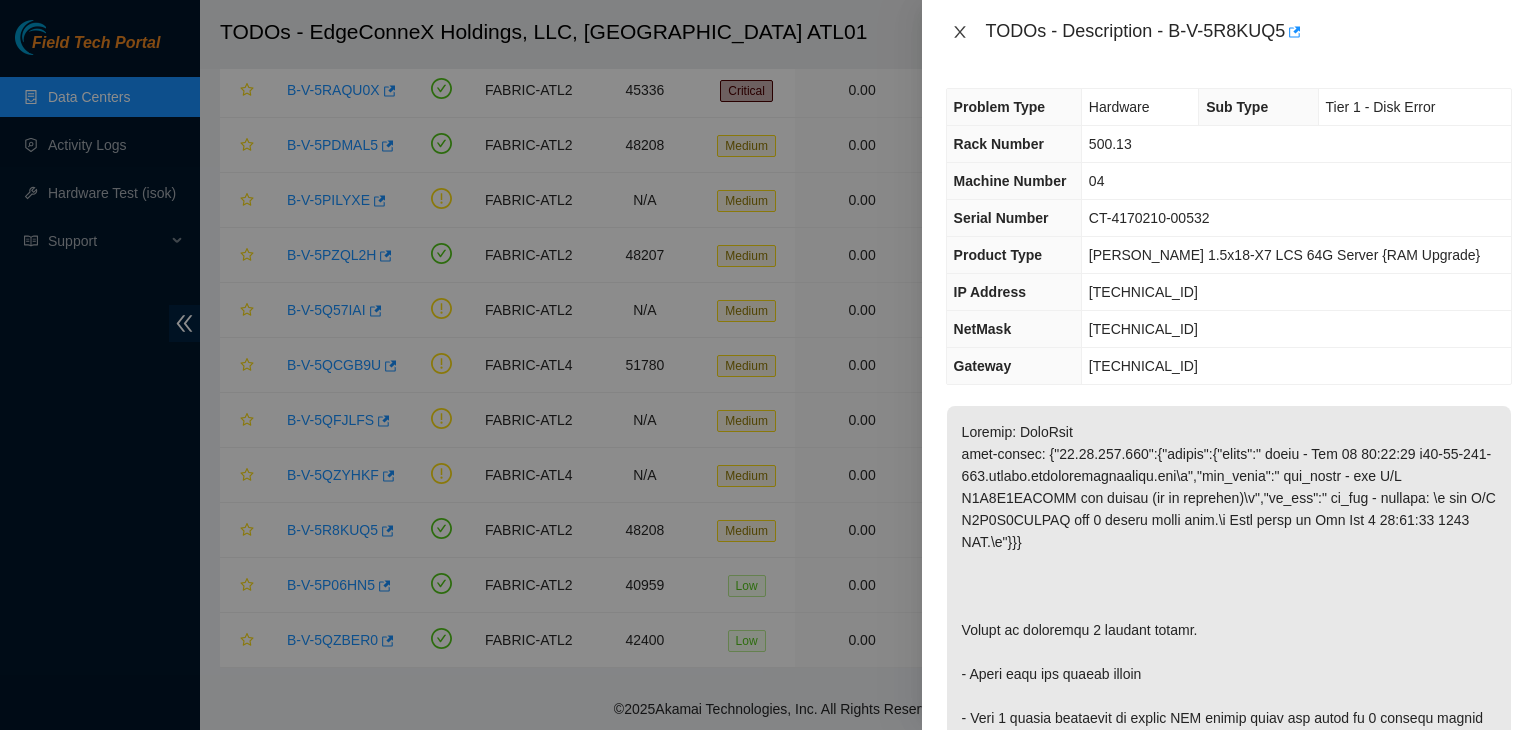 click 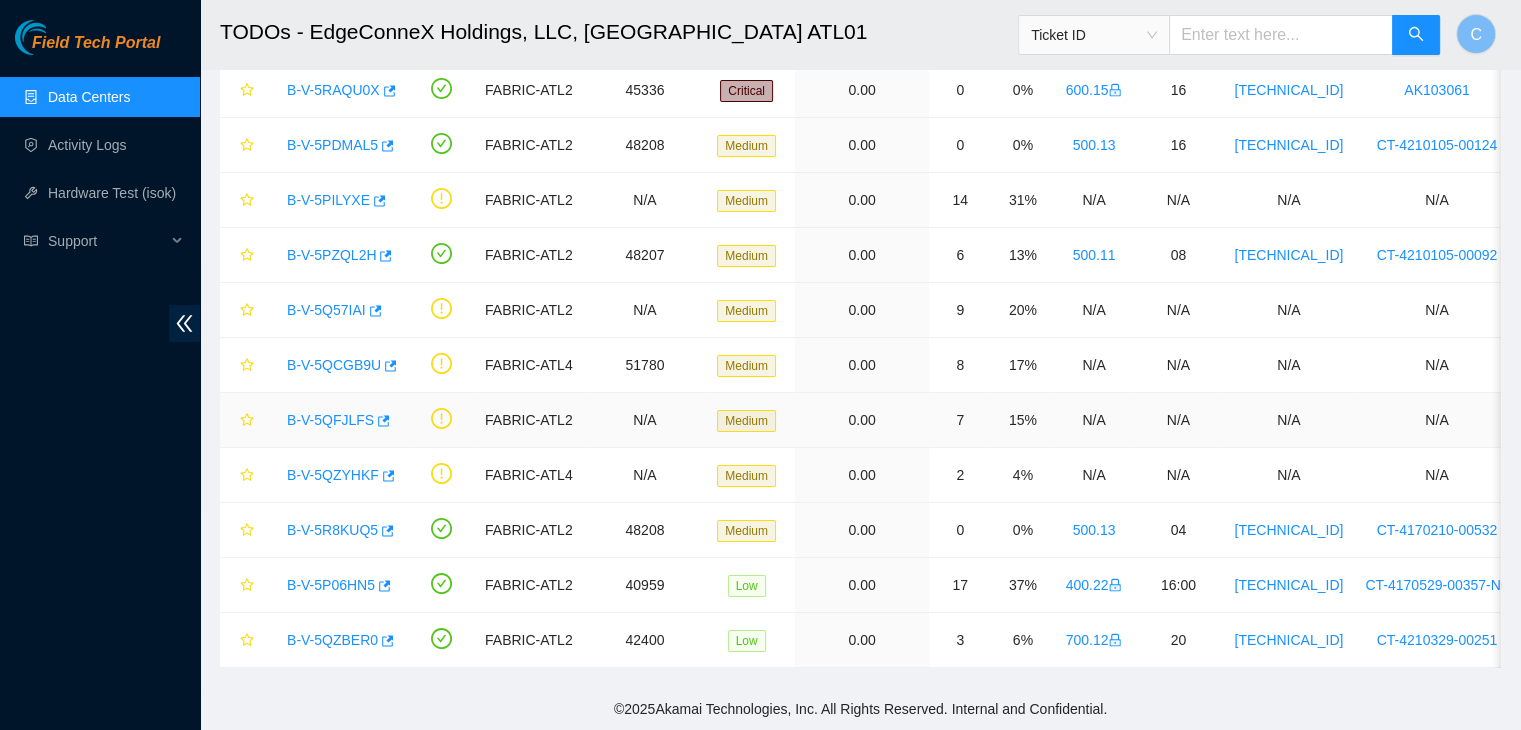 click on "B-V-5QFJLFS" at bounding box center [330, 420] 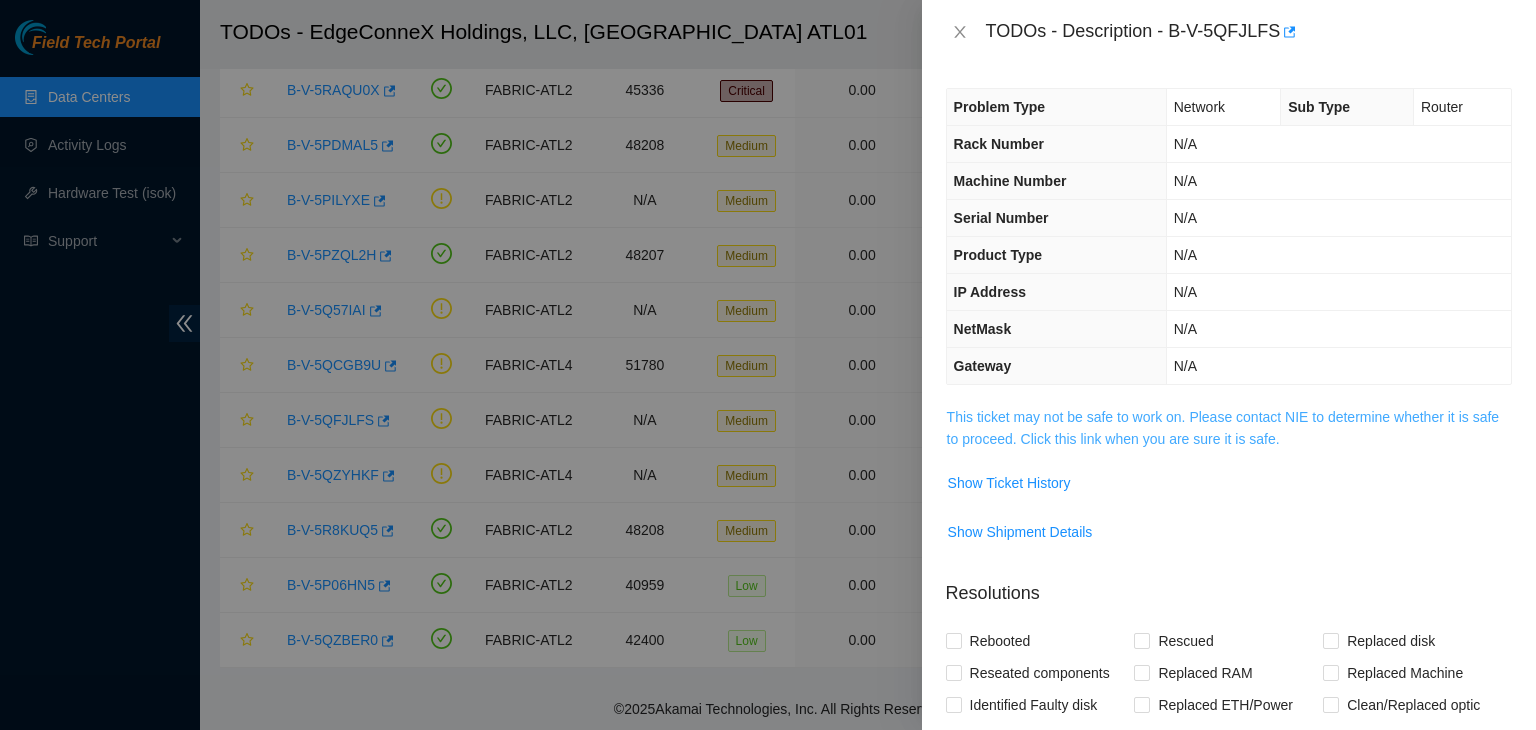 click on "This ticket may not be safe to work on. Please contact NIE to determine whether it is safe to proceed. Click this link when you are sure it is safe." at bounding box center (1223, 428) 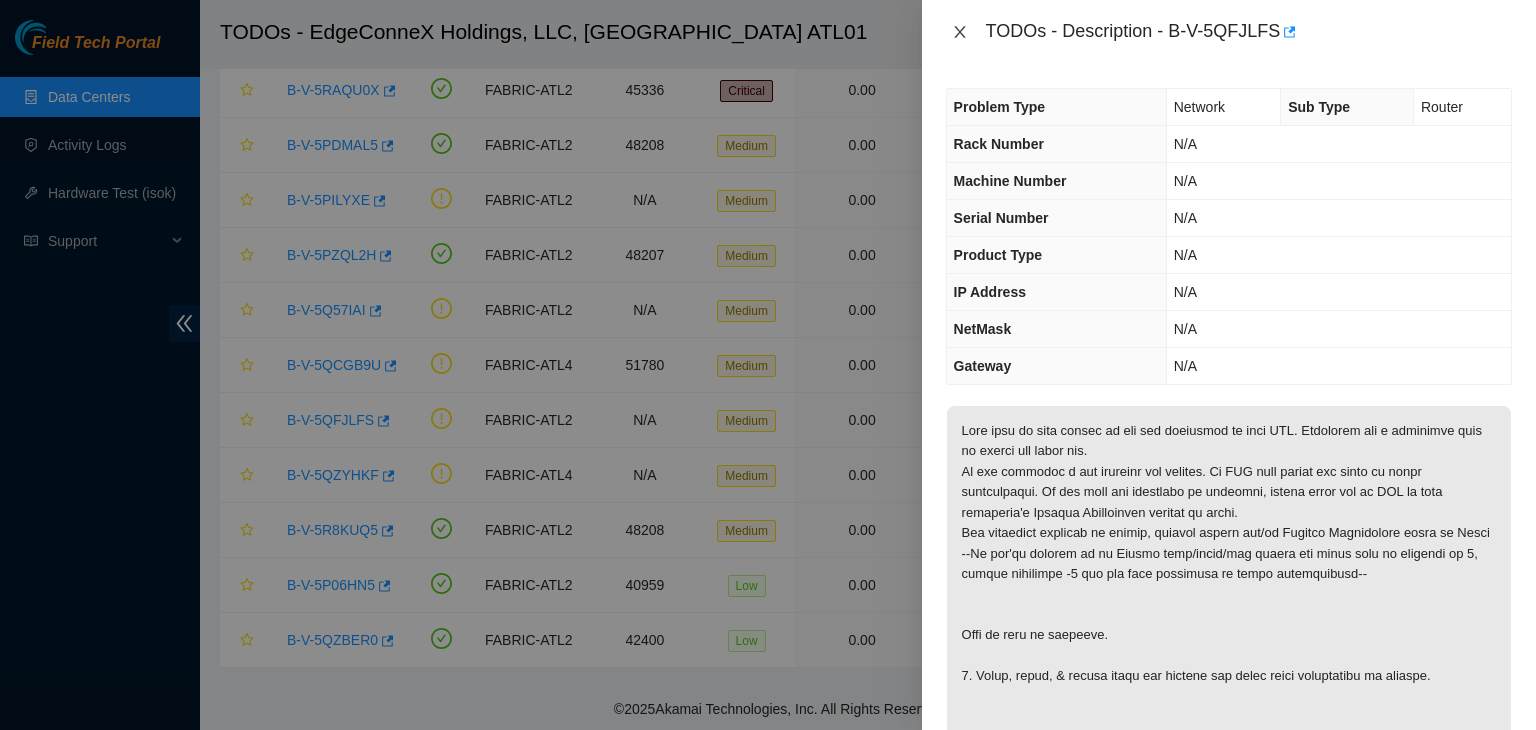 click at bounding box center (960, 32) 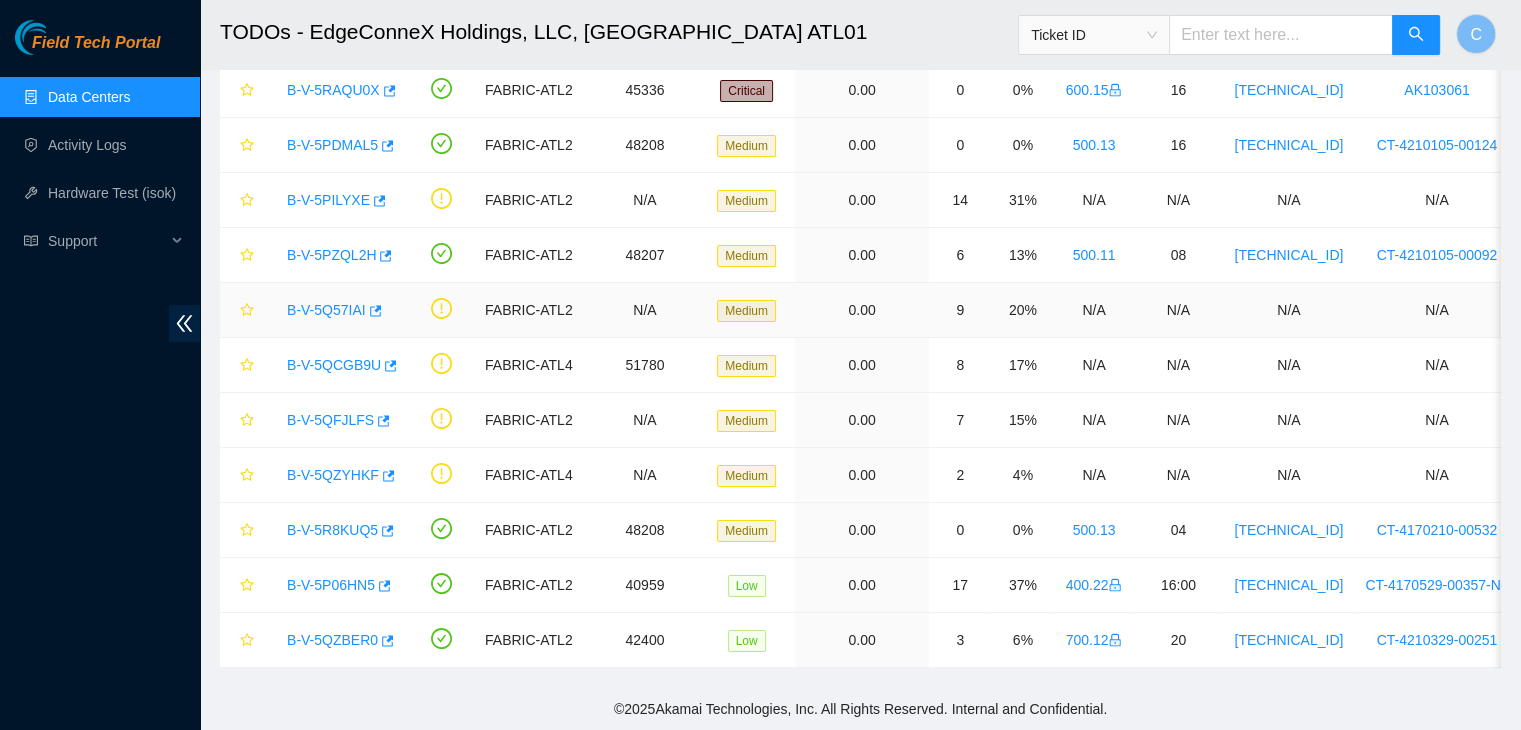 click on "B-V-5Q57IAI" at bounding box center (326, 310) 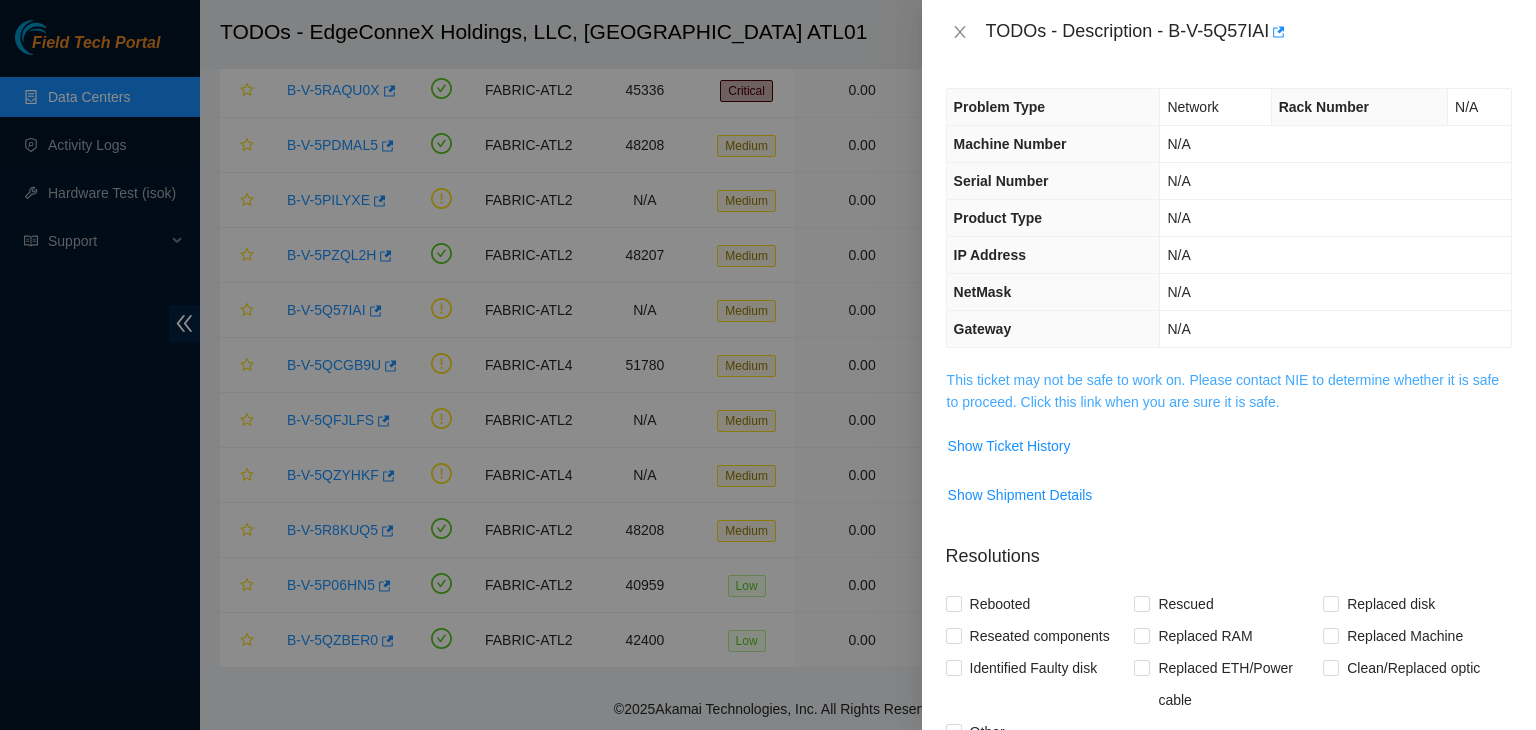 click on "This ticket may not be safe to work on. Please contact NIE to determine whether it is safe to proceed. Click this link when you are sure it is safe." at bounding box center (1223, 391) 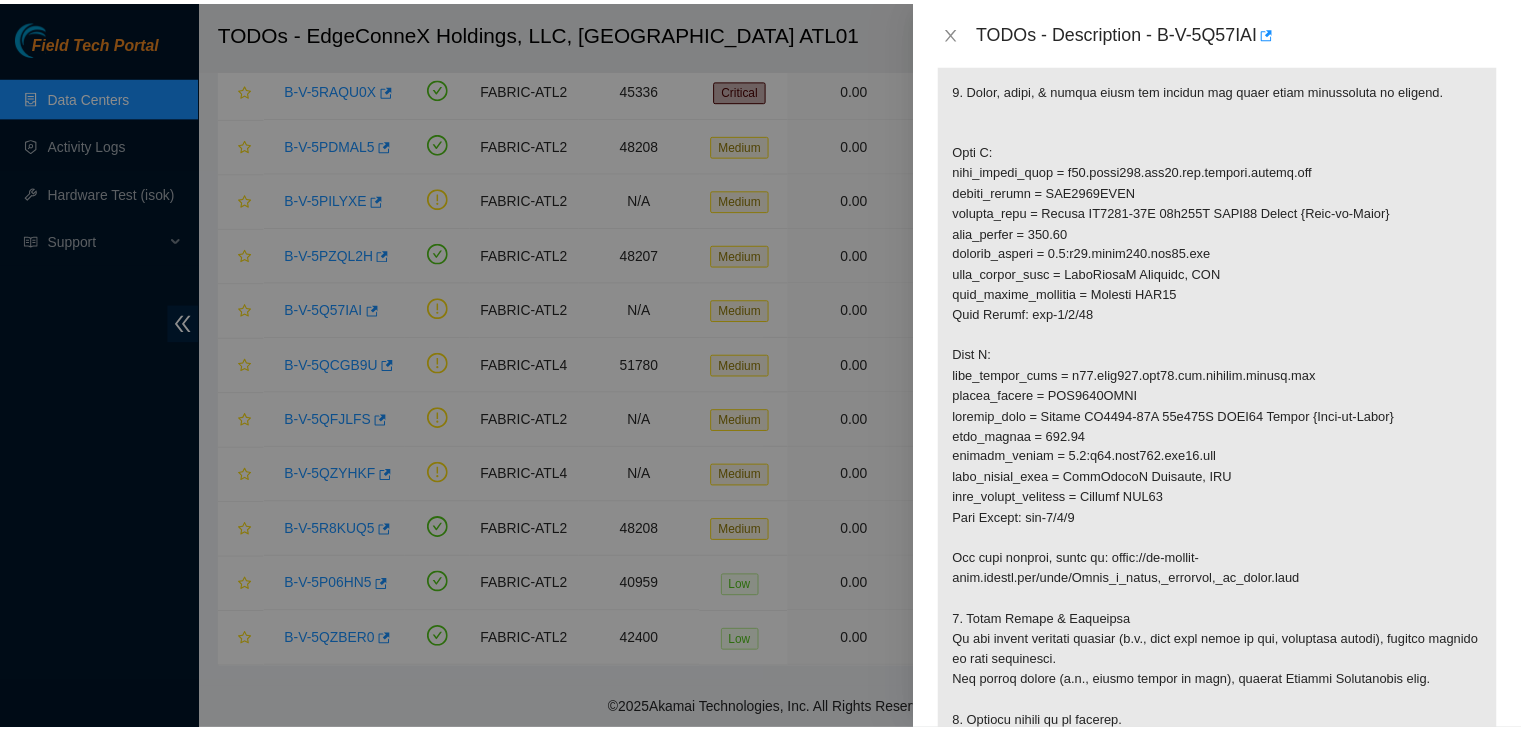 scroll, scrollTop: 496, scrollLeft: 0, axis: vertical 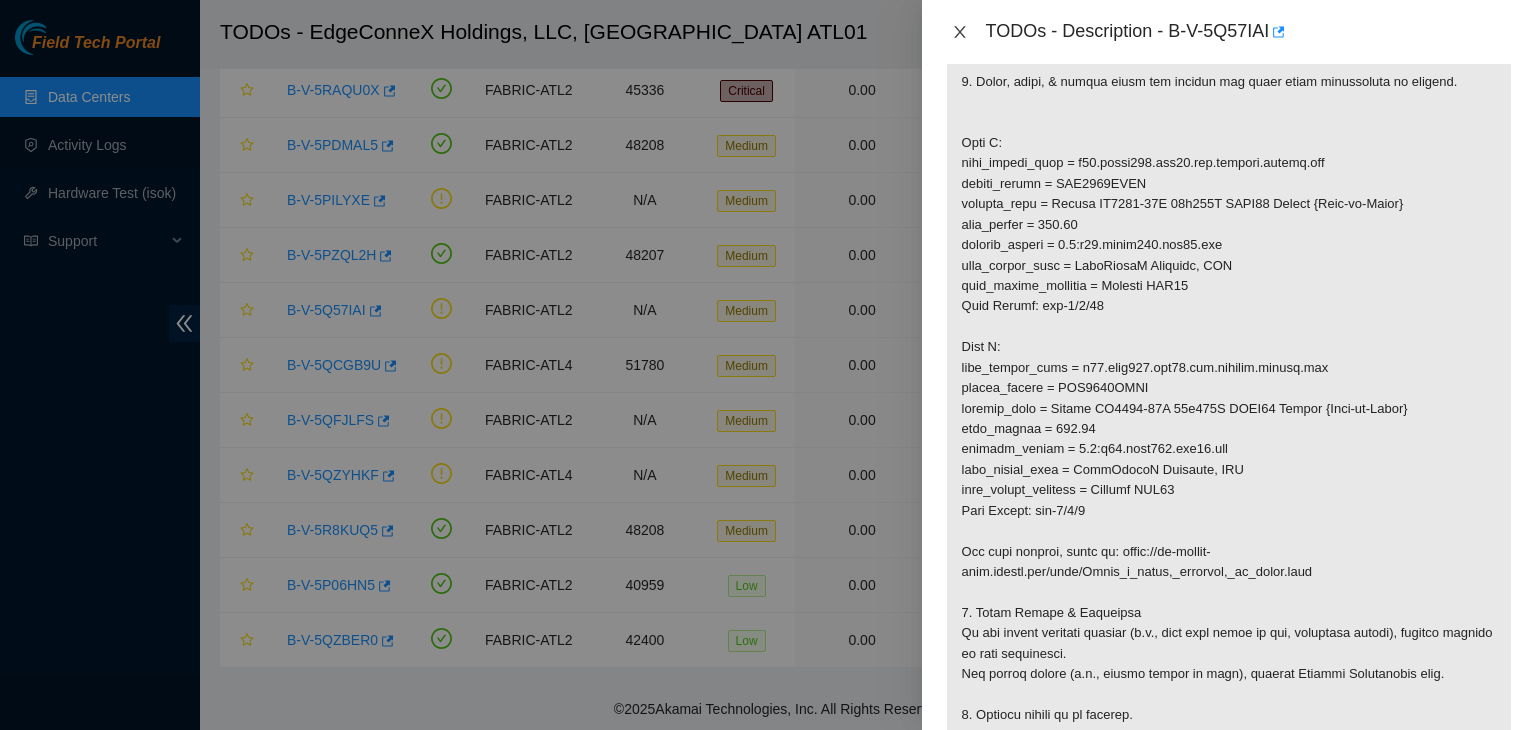 click at bounding box center [960, 32] 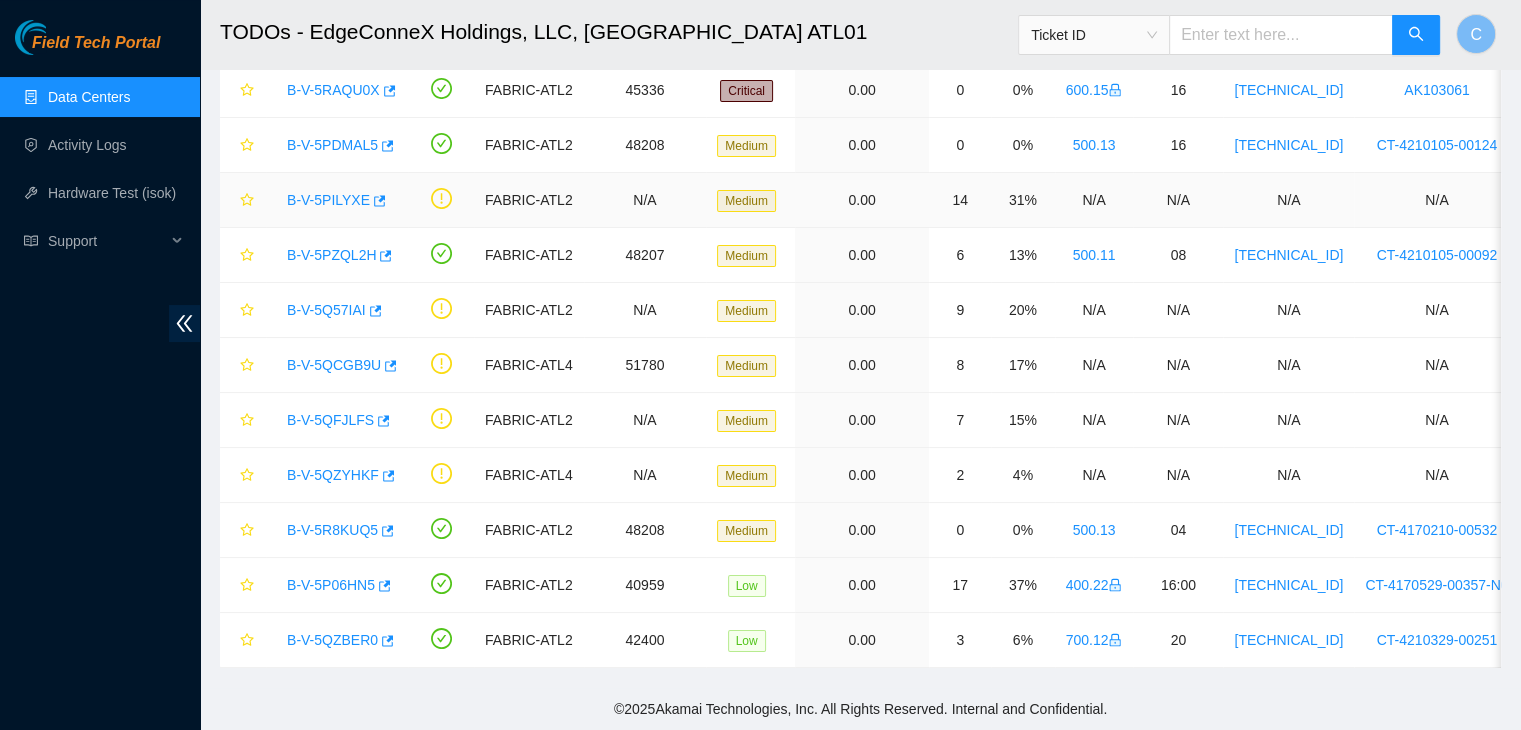 scroll, scrollTop: 419, scrollLeft: 0, axis: vertical 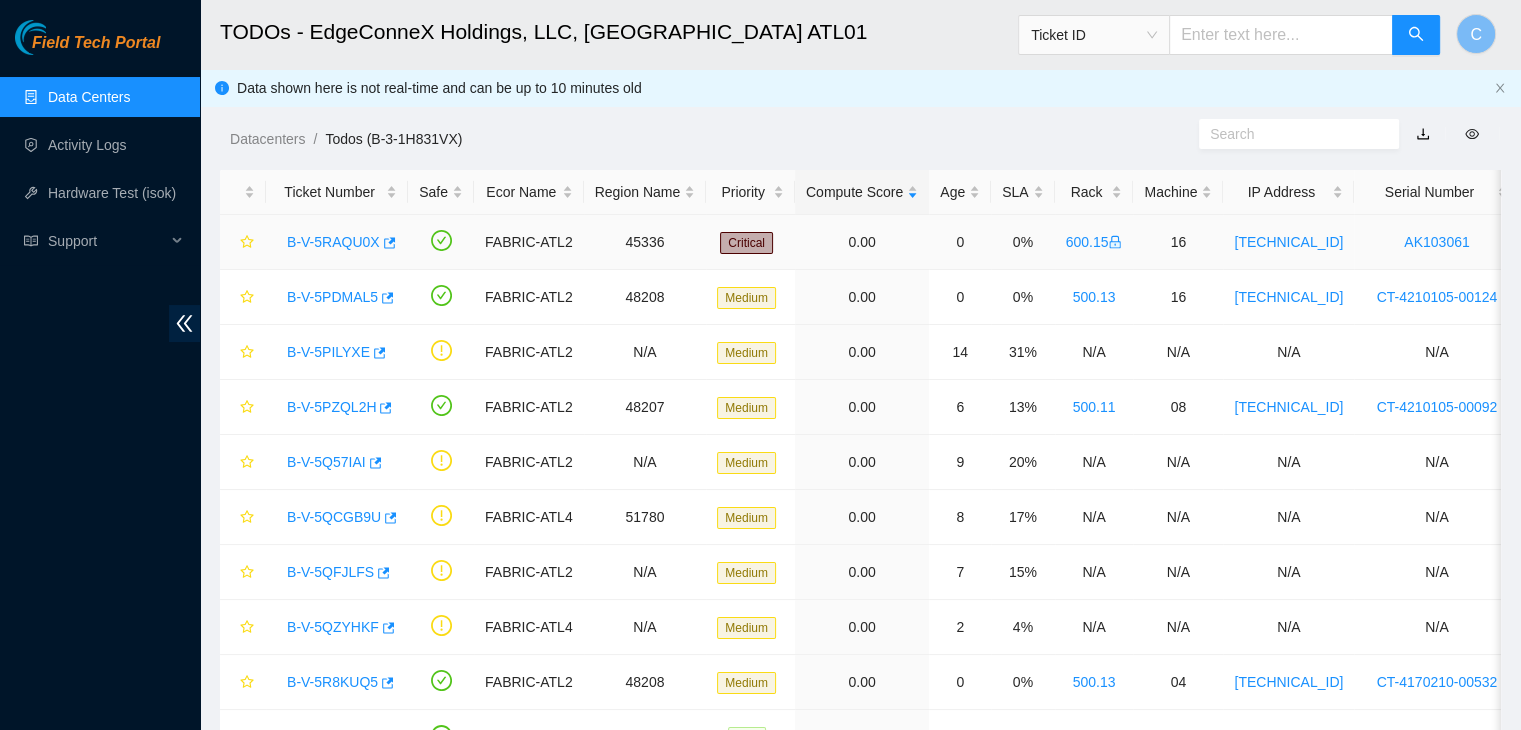 click on "B-V-5RAQU0X" at bounding box center [333, 242] 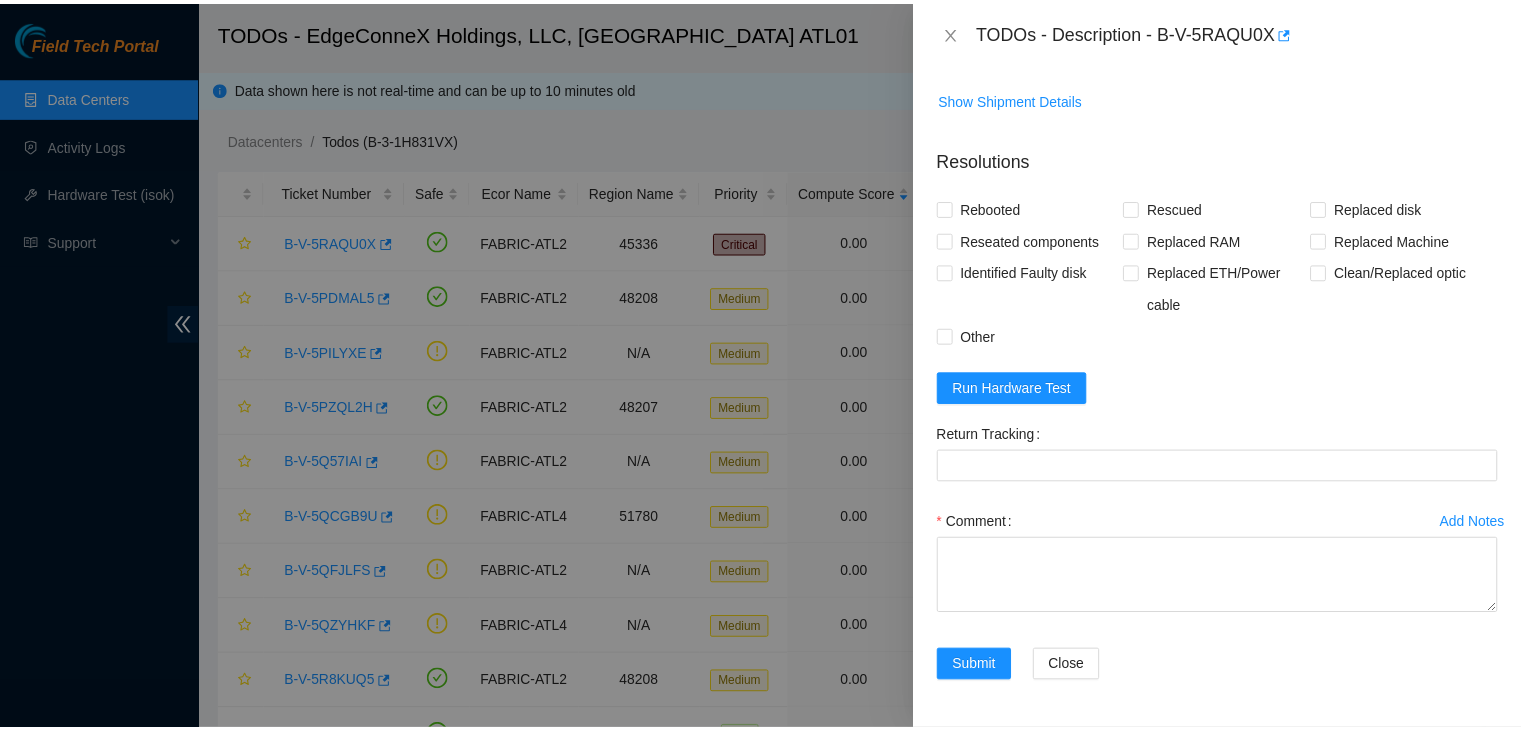 scroll, scrollTop: 724, scrollLeft: 0, axis: vertical 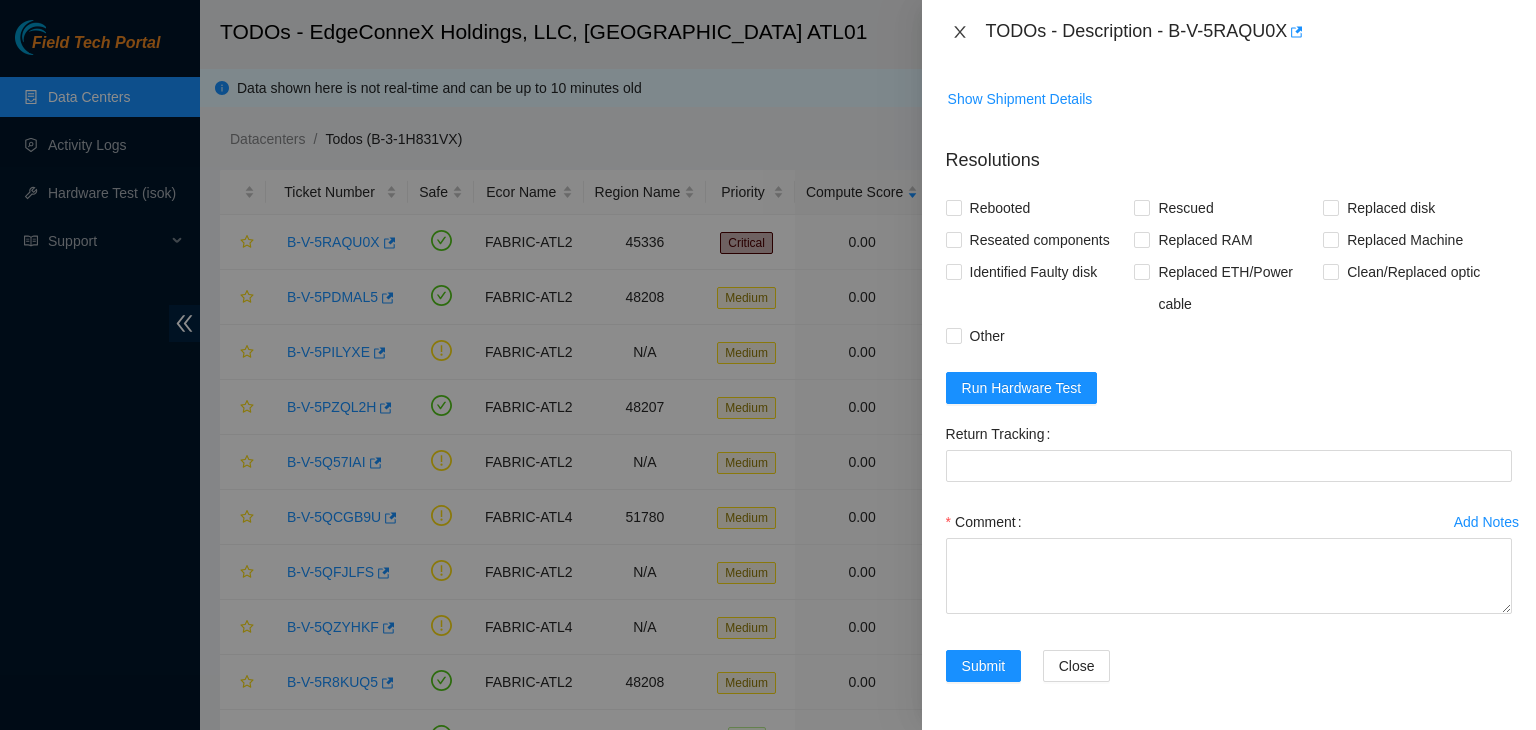 click 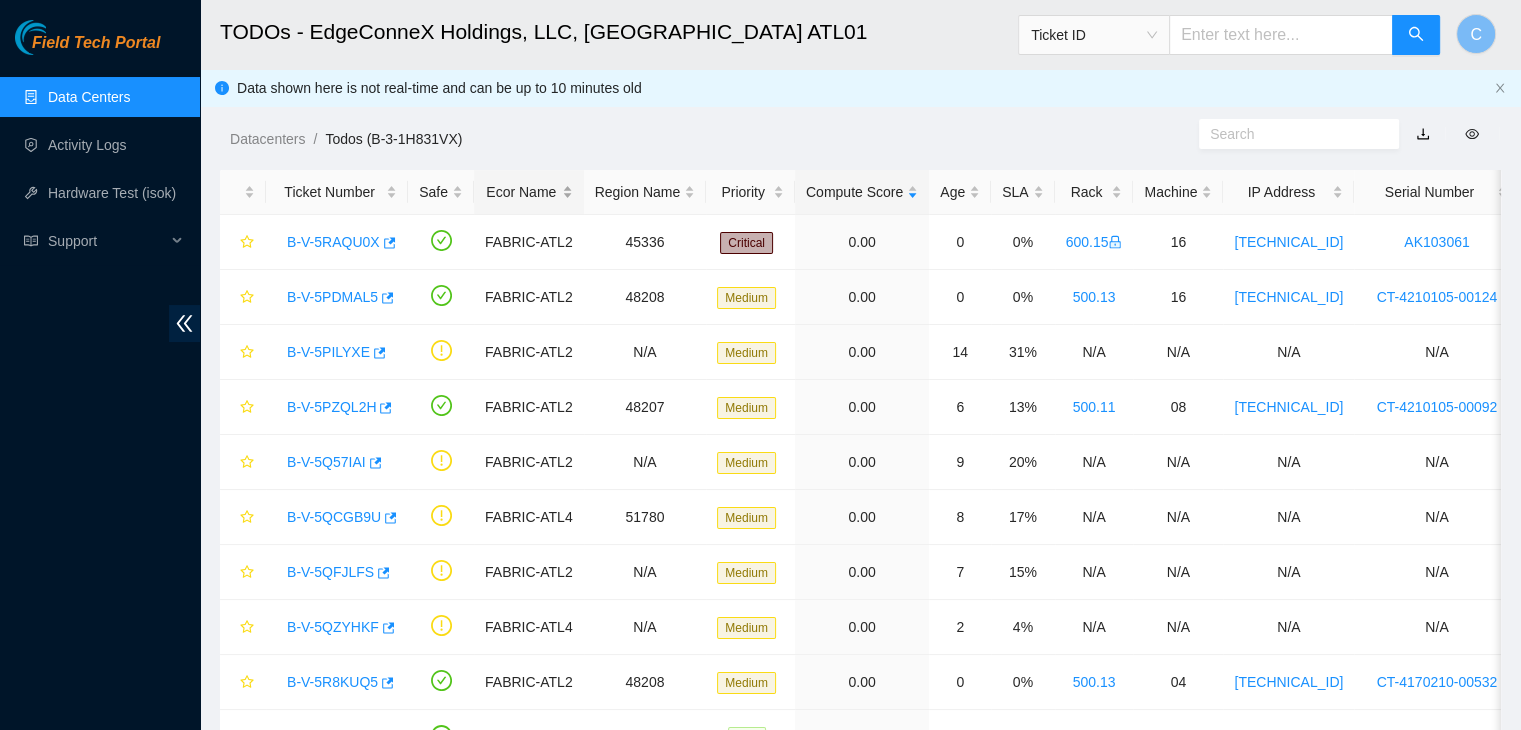 scroll, scrollTop: 460, scrollLeft: 0, axis: vertical 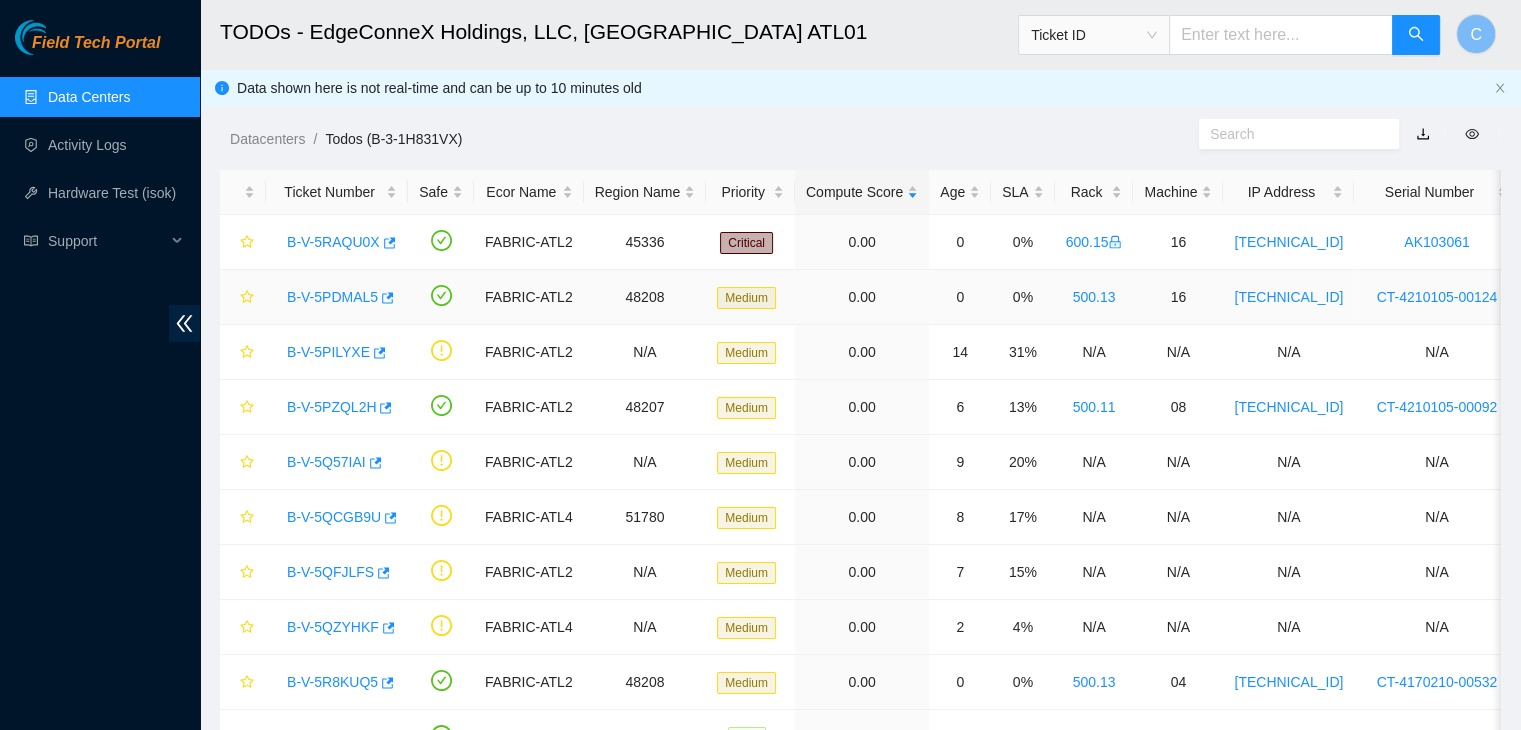 click on "B-V-5PDMAL5" at bounding box center [332, 297] 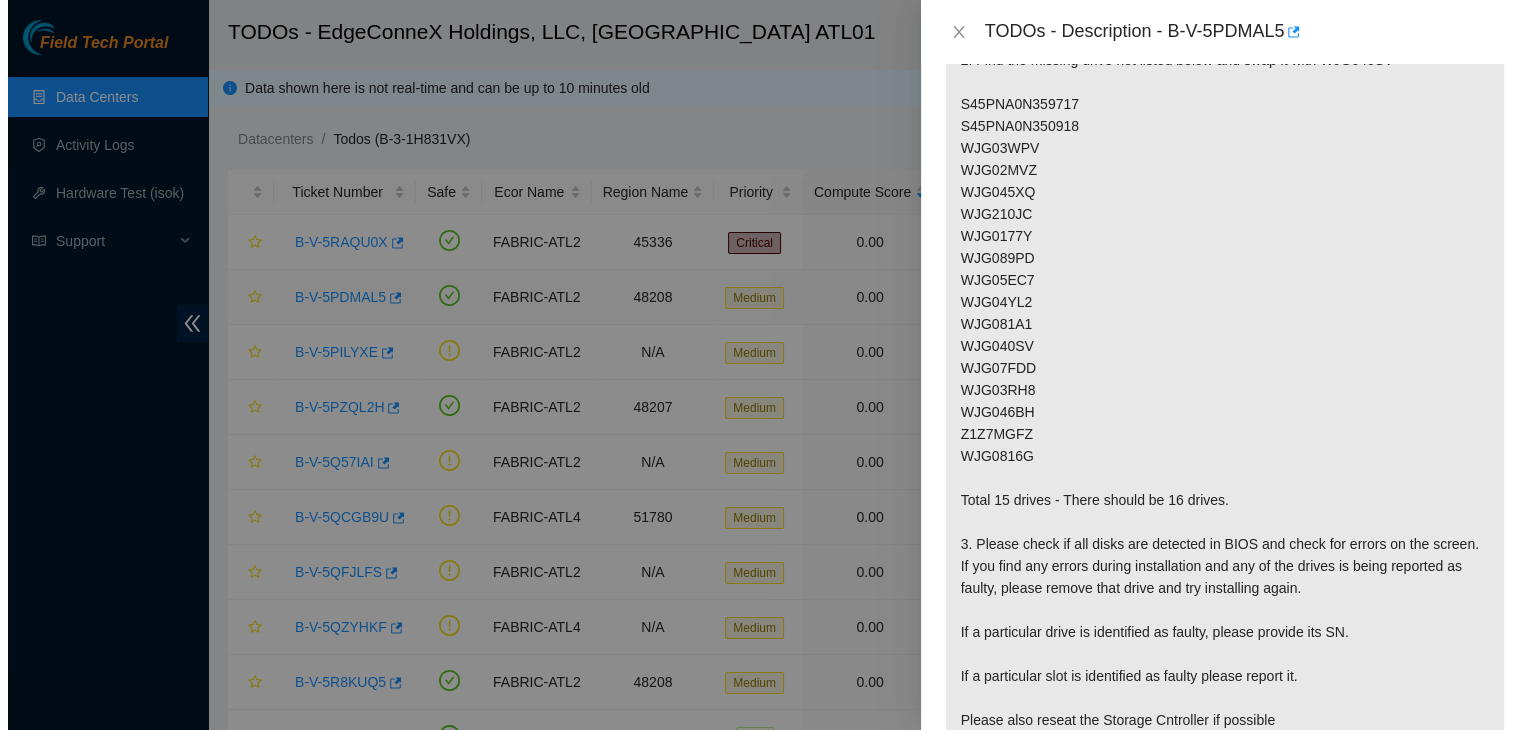 scroll, scrollTop: 1332, scrollLeft: 0, axis: vertical 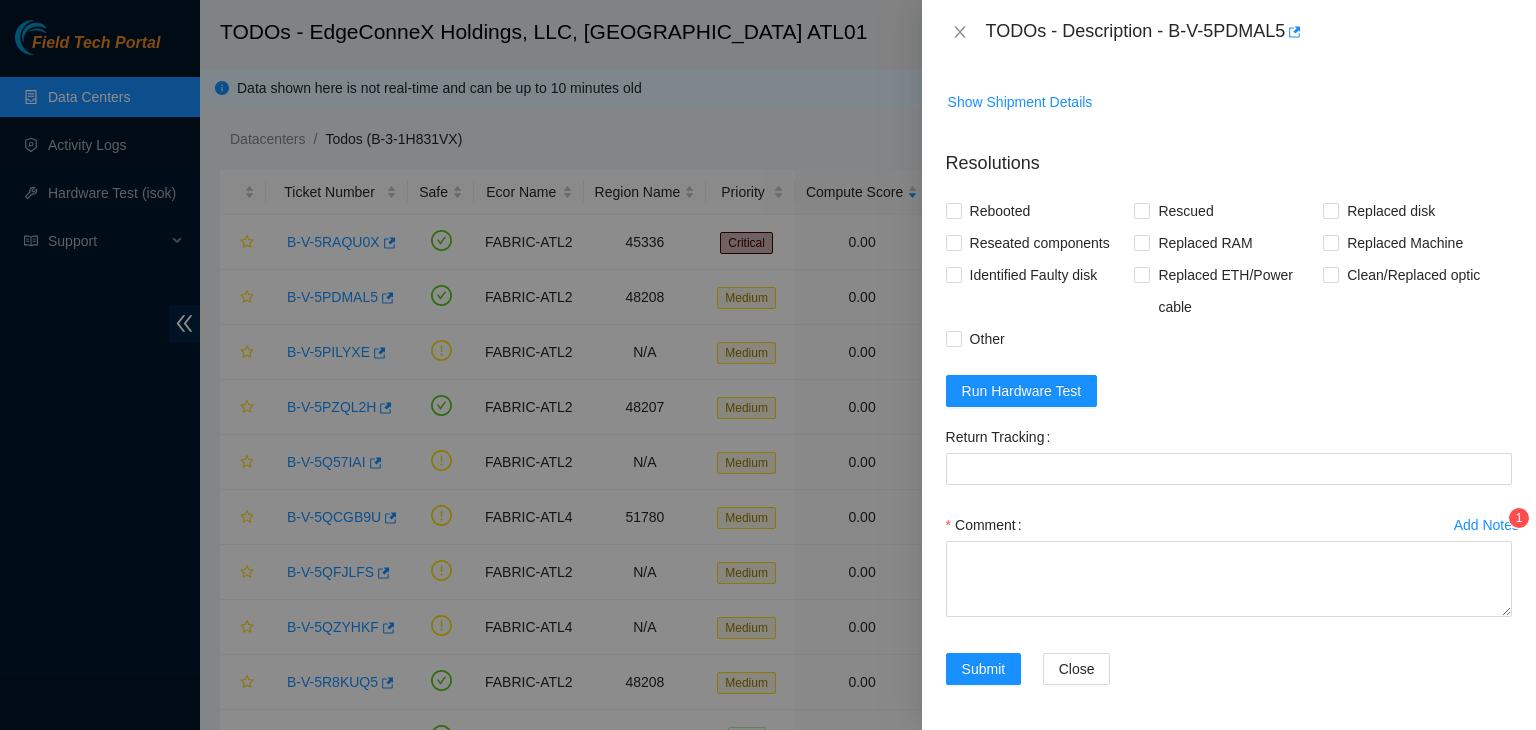 click on "Add Notes" at bounding box center (1486, 525) 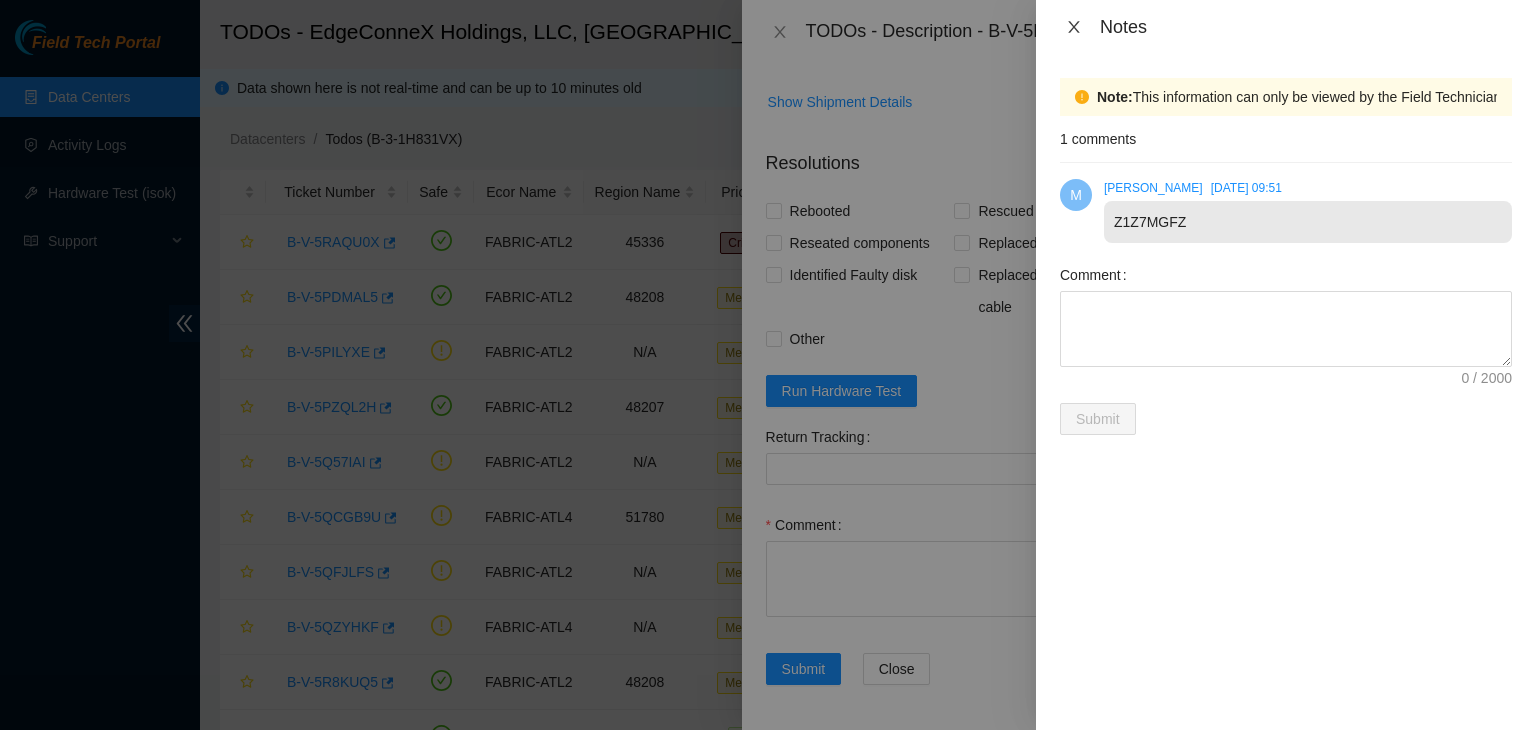 click 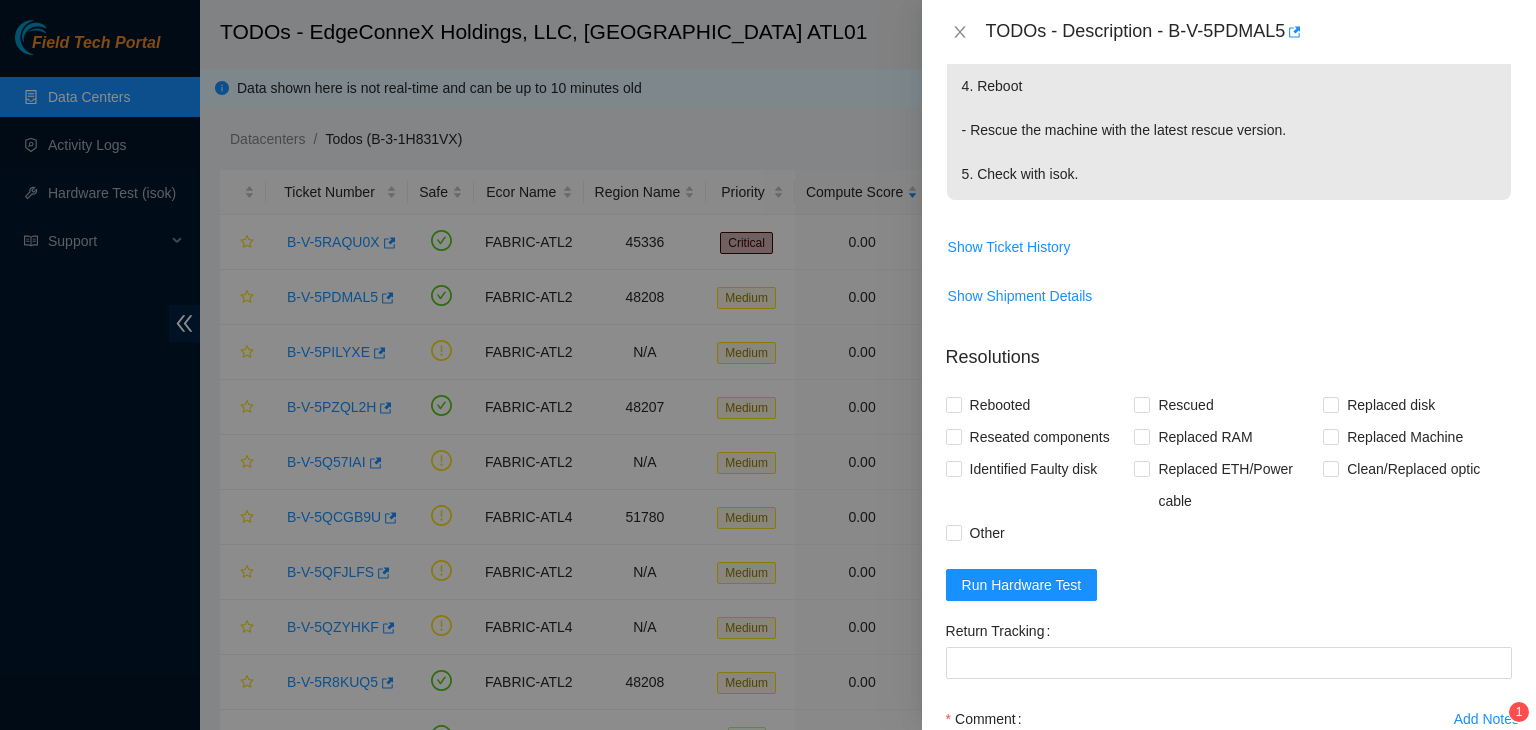 scroll, scrollTop: 1262, scrollLeft: 0, axis: vertical 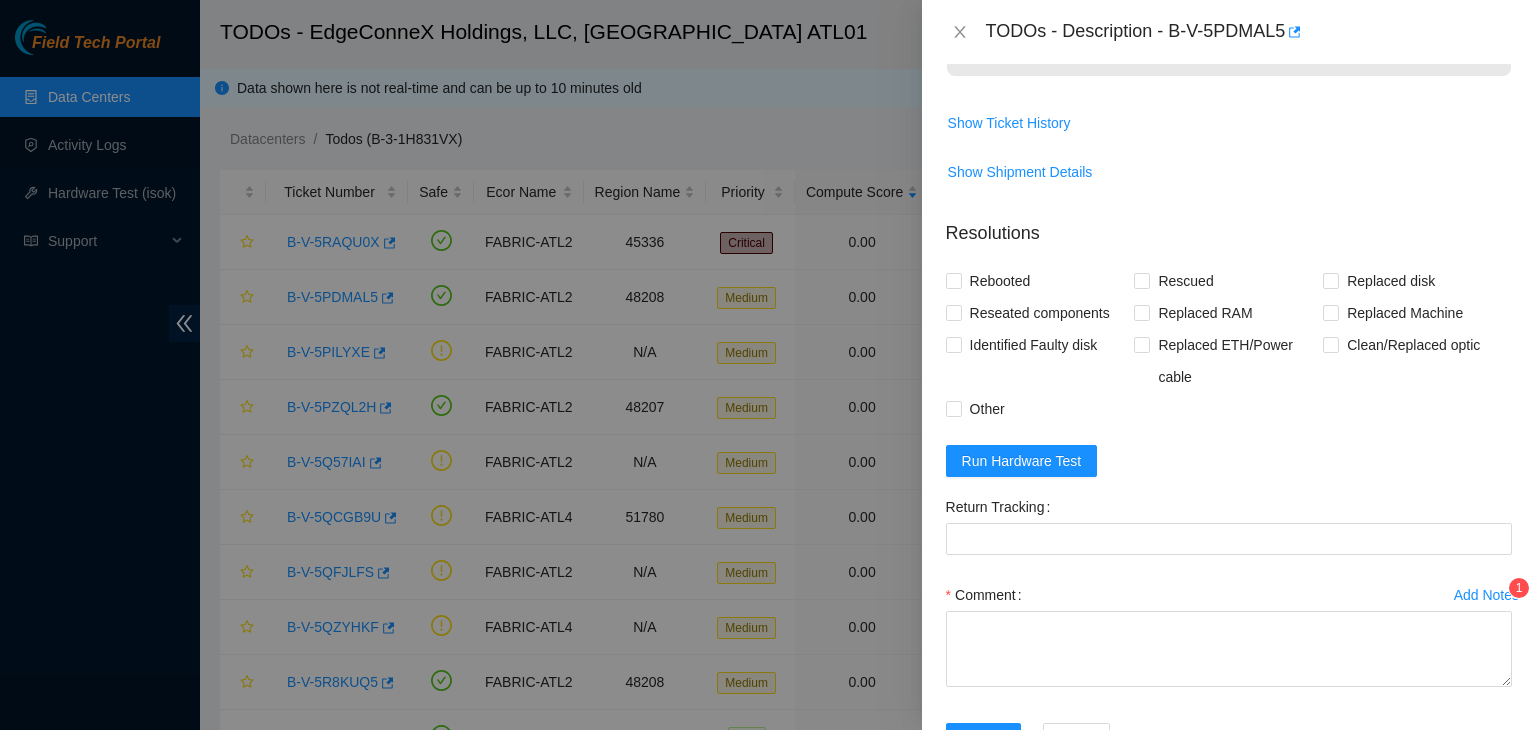 click on "Add Notes" at bounding box center (1486, 595) 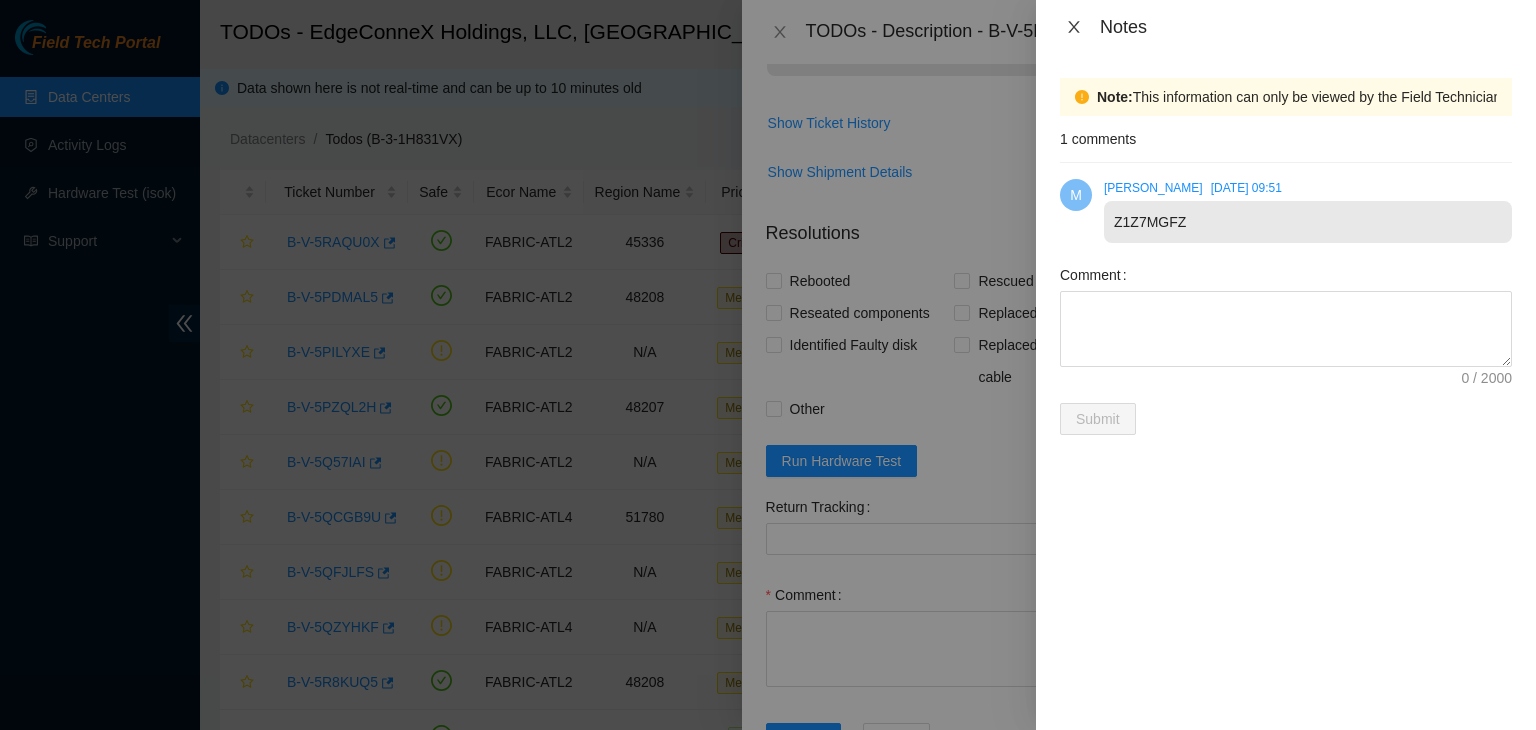 click 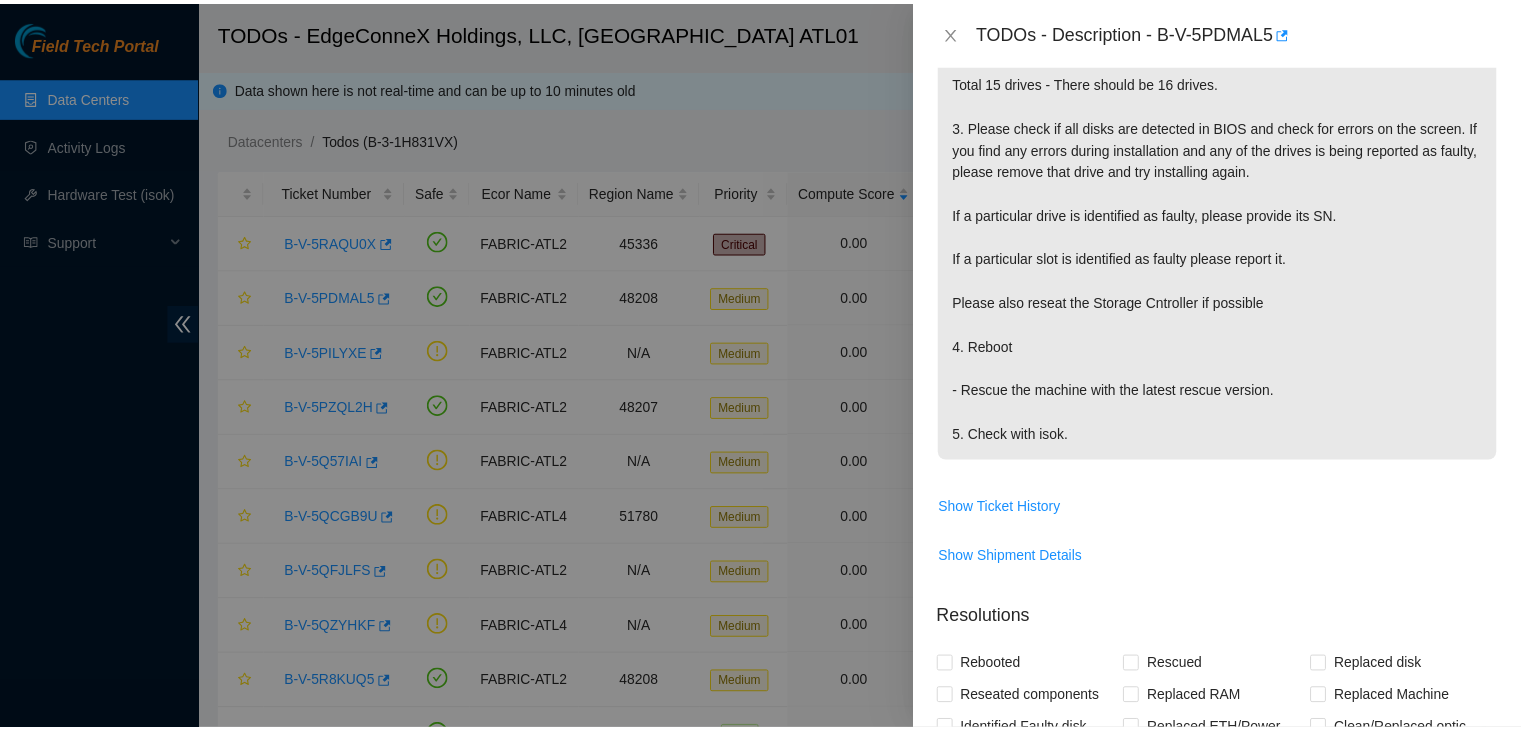 scroll, scrollTop: 886, scrollLeft: 0, axis: vertical 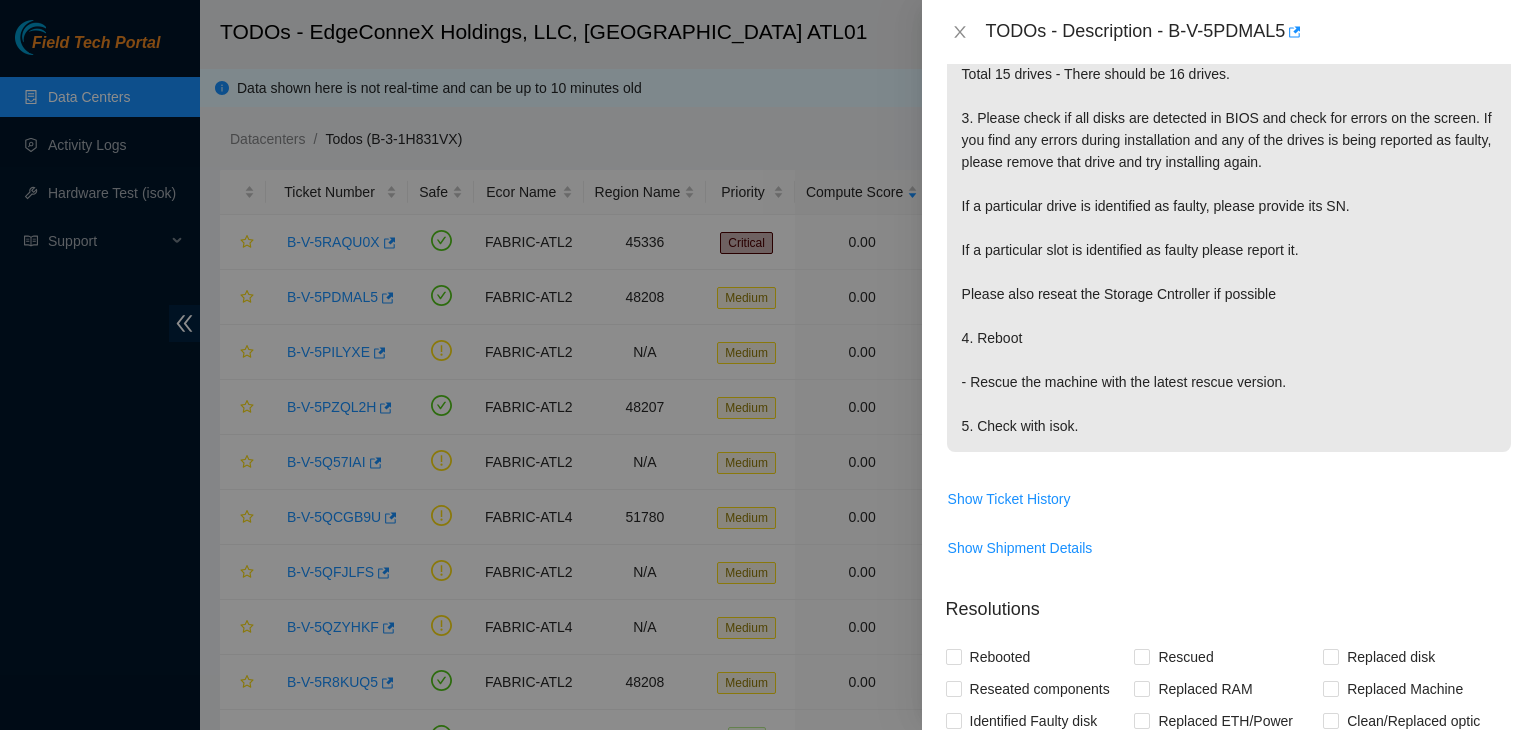 click on "TODOs - Description - B-V-5PDMAL5" at bounding box center [1229, 32] 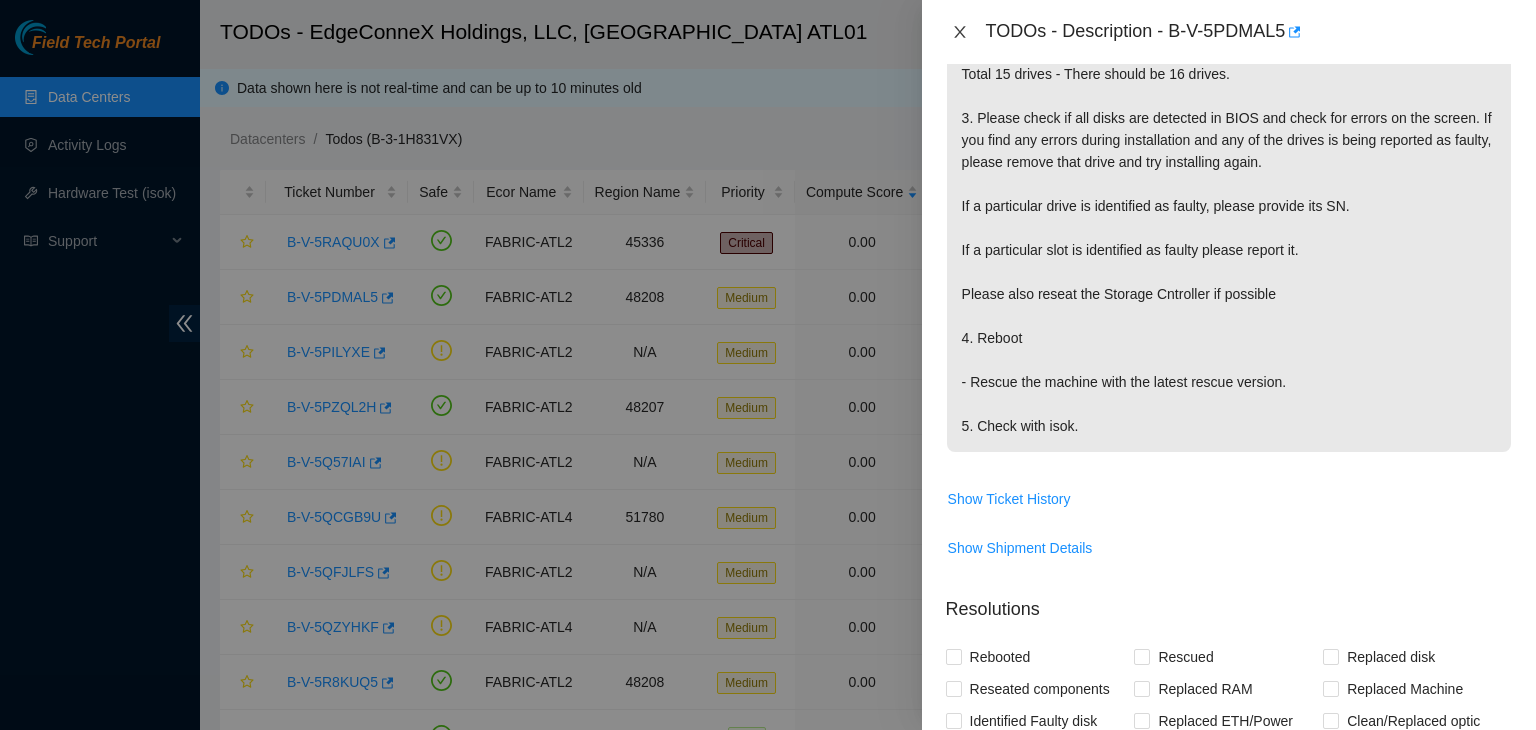 click 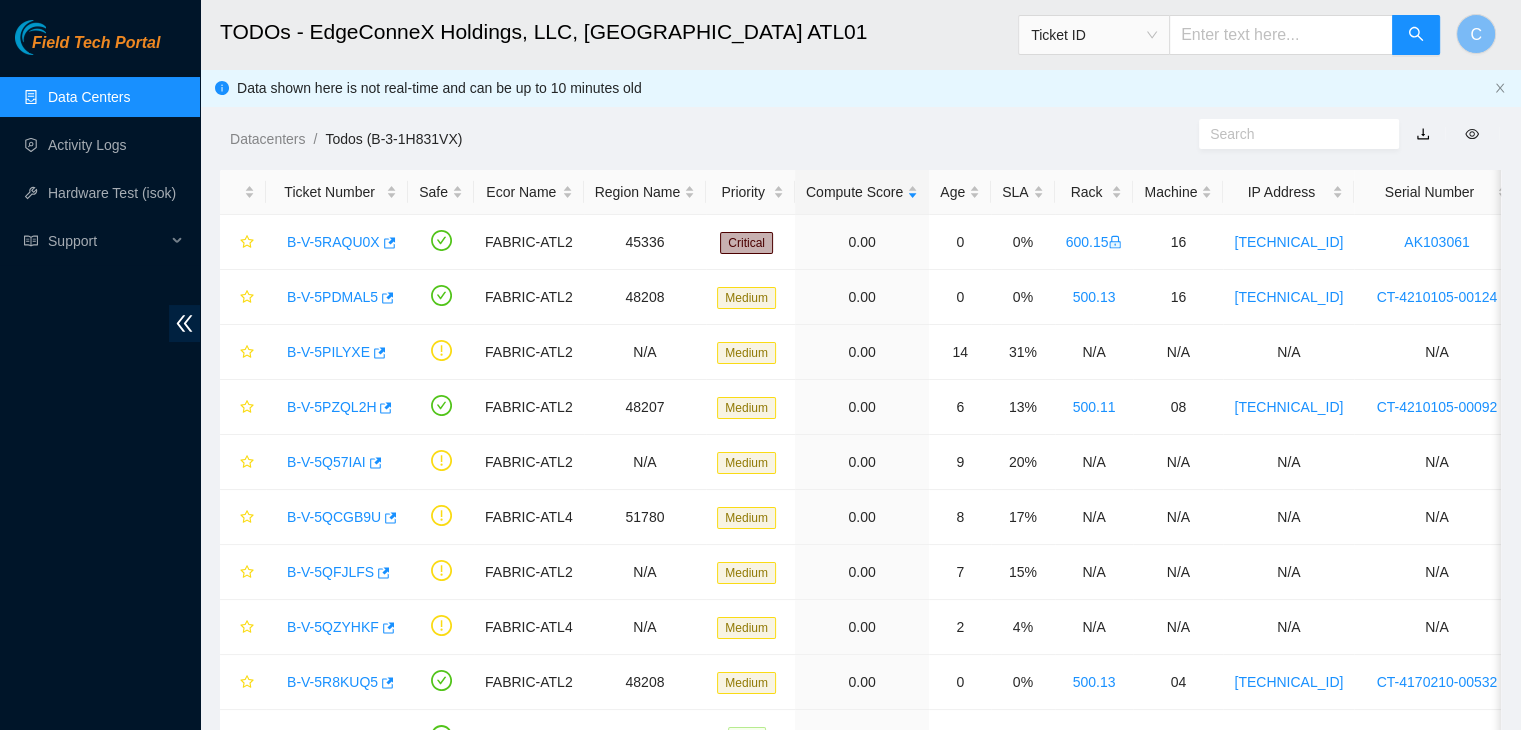scroll, scrollTop: 588, scrollLeft: 0, axis: vertical 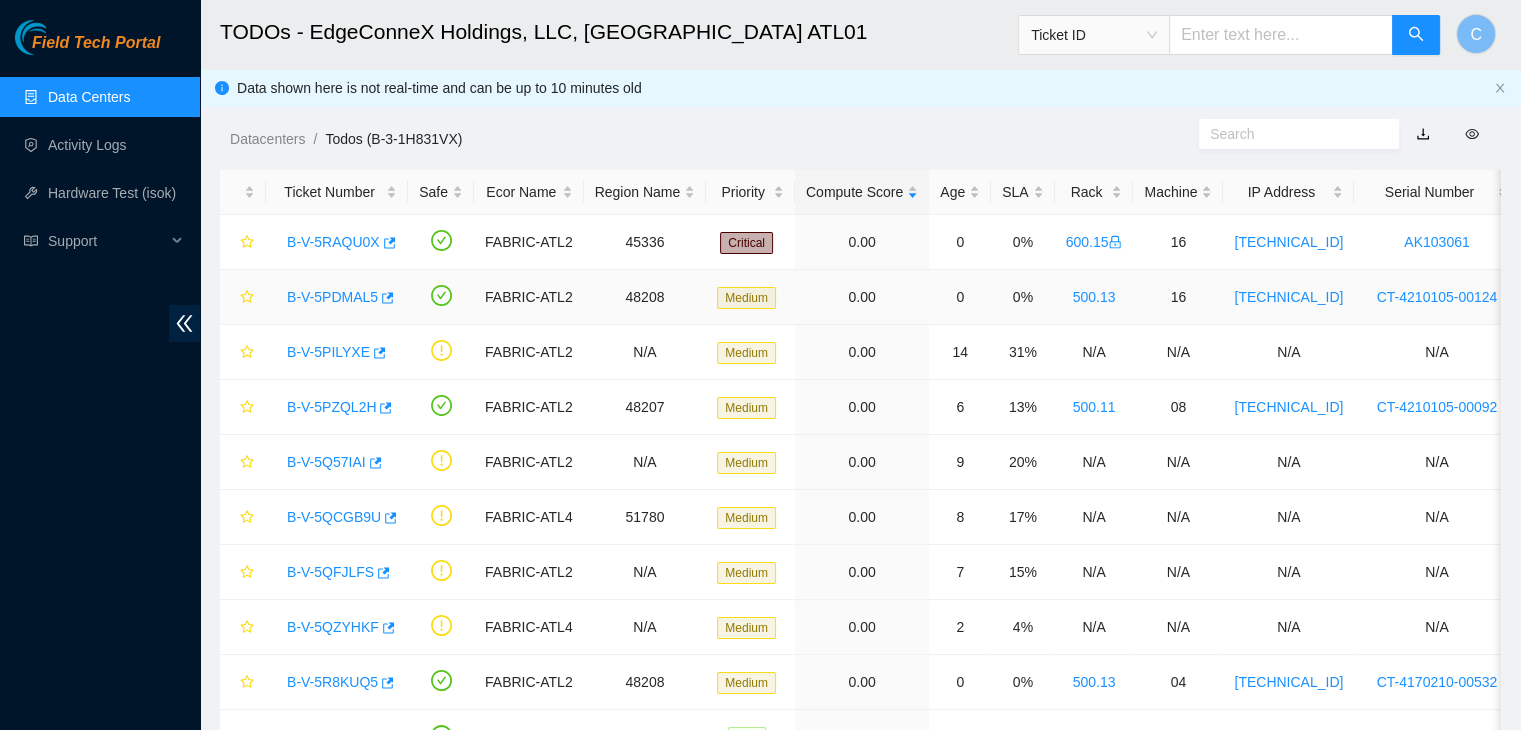 click on "Medium" at bounding box center (750, 297) 